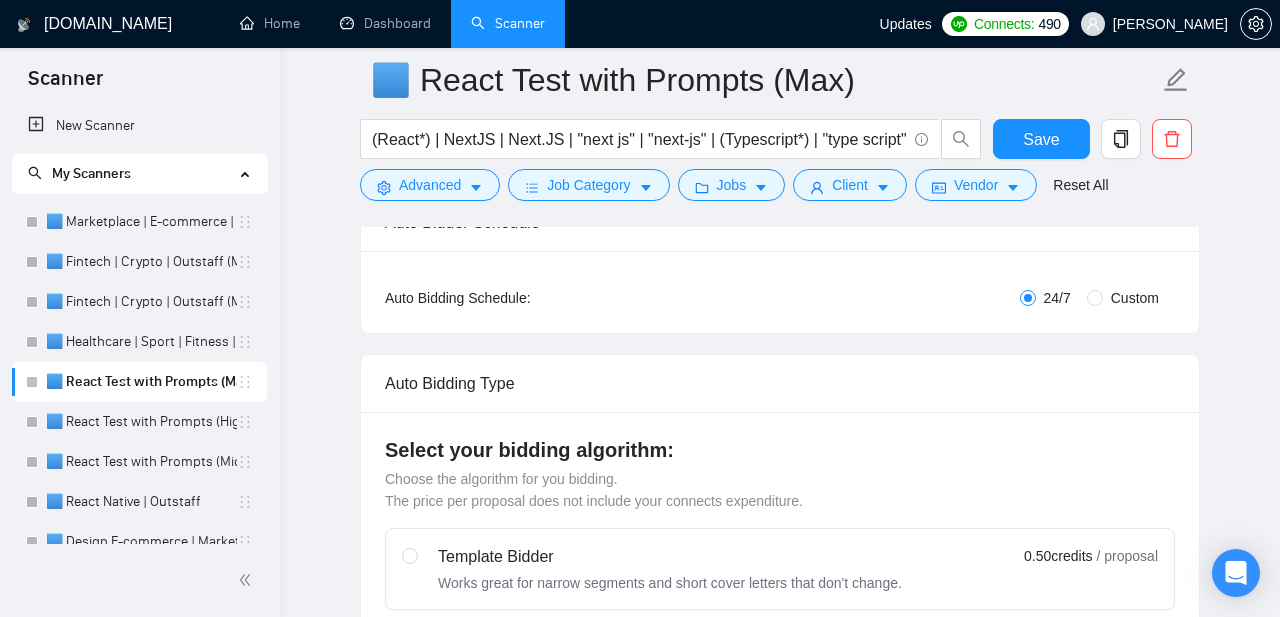 scroll, scrollTop: 0, scrollLeft: 0, axis: both 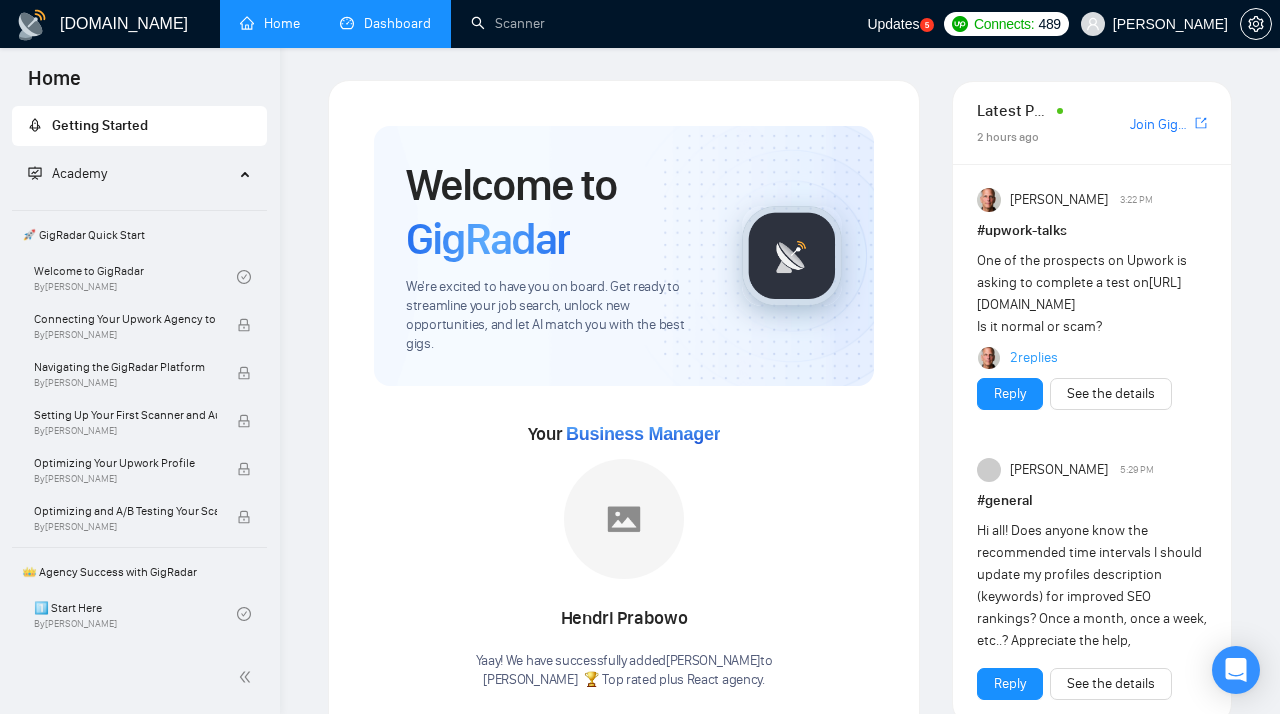 click on "Dashboard" at bounding box center (385, 23) 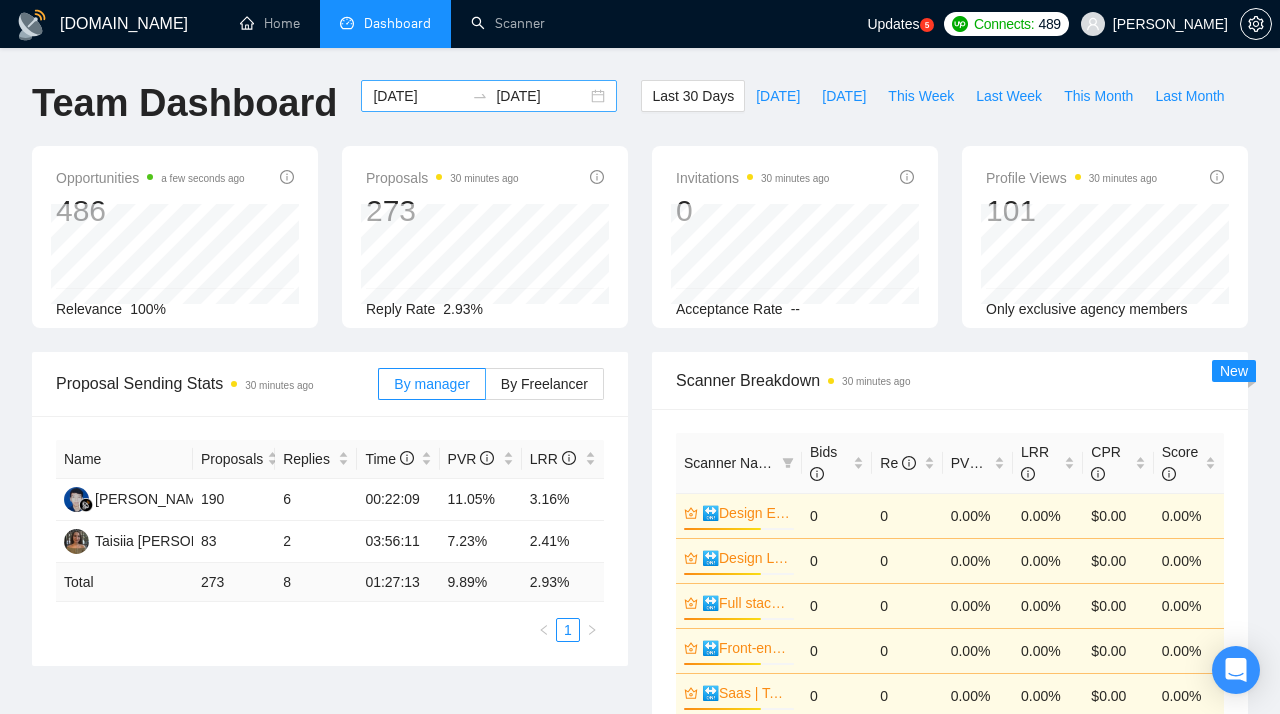 click on "[DATE] [DATE]" at bounding box center [489, 96] 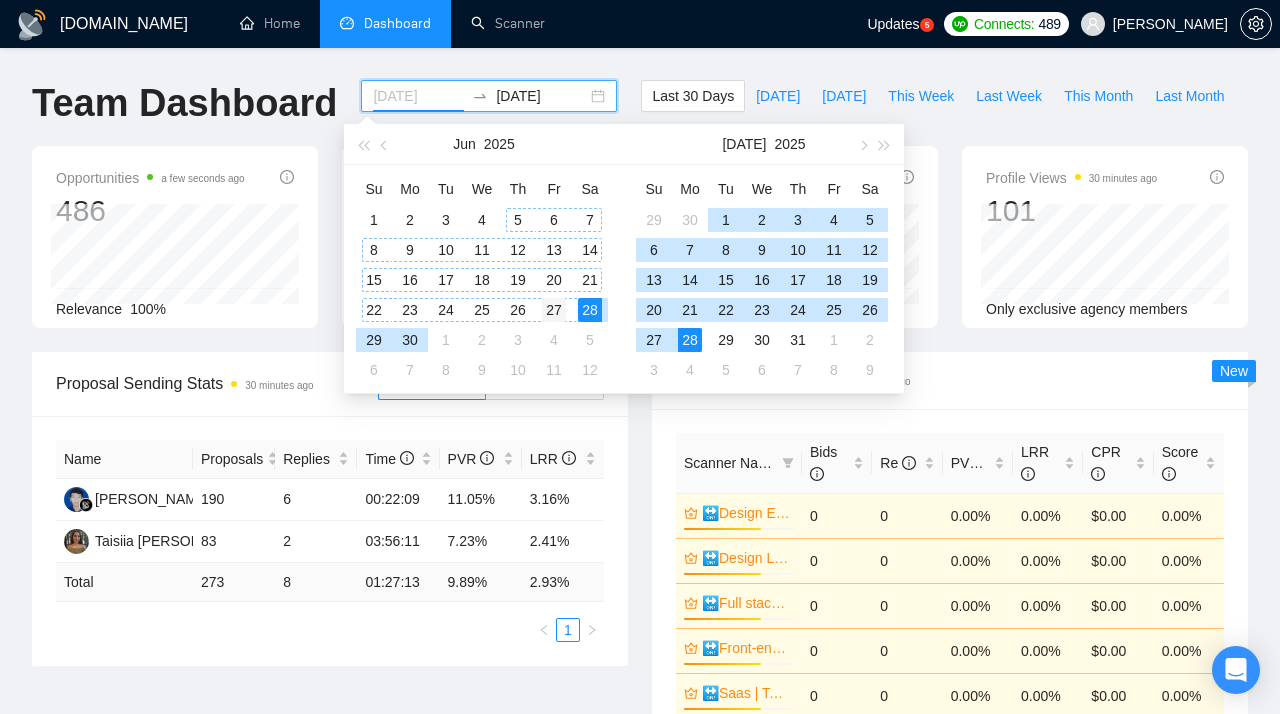 type on "[DATE]" 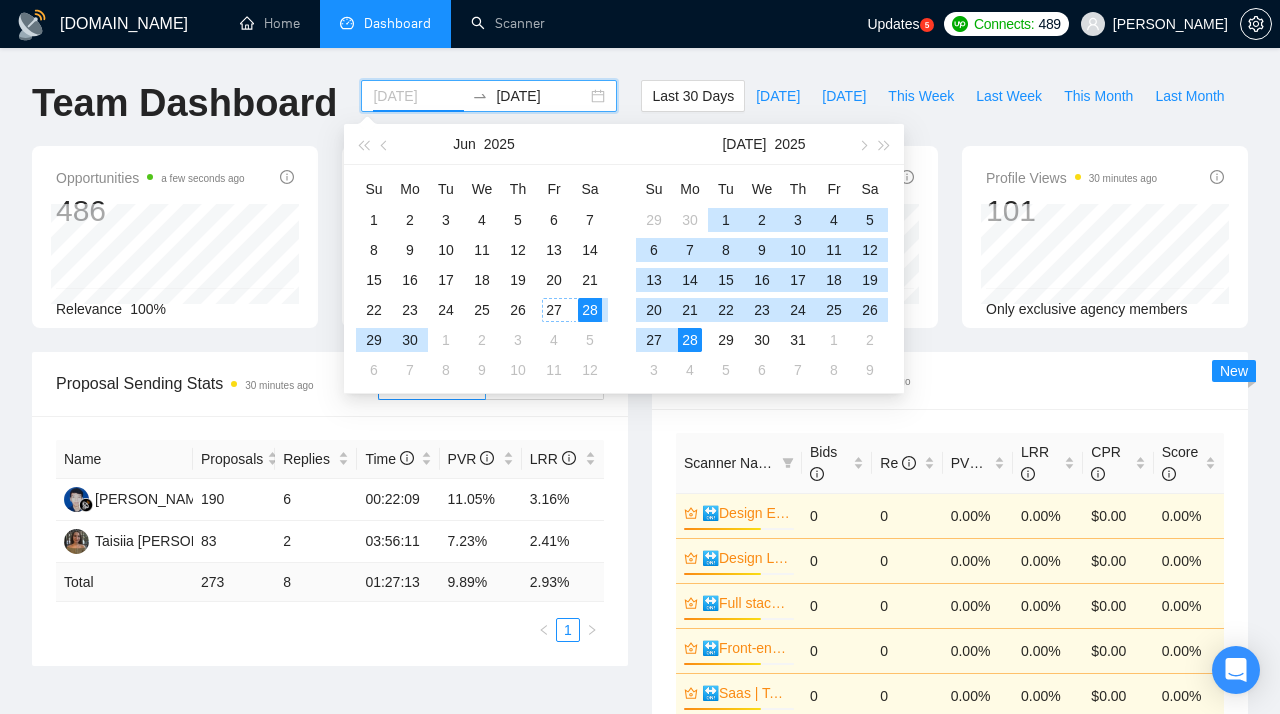 click on "27" at bounding box center [554, 310] 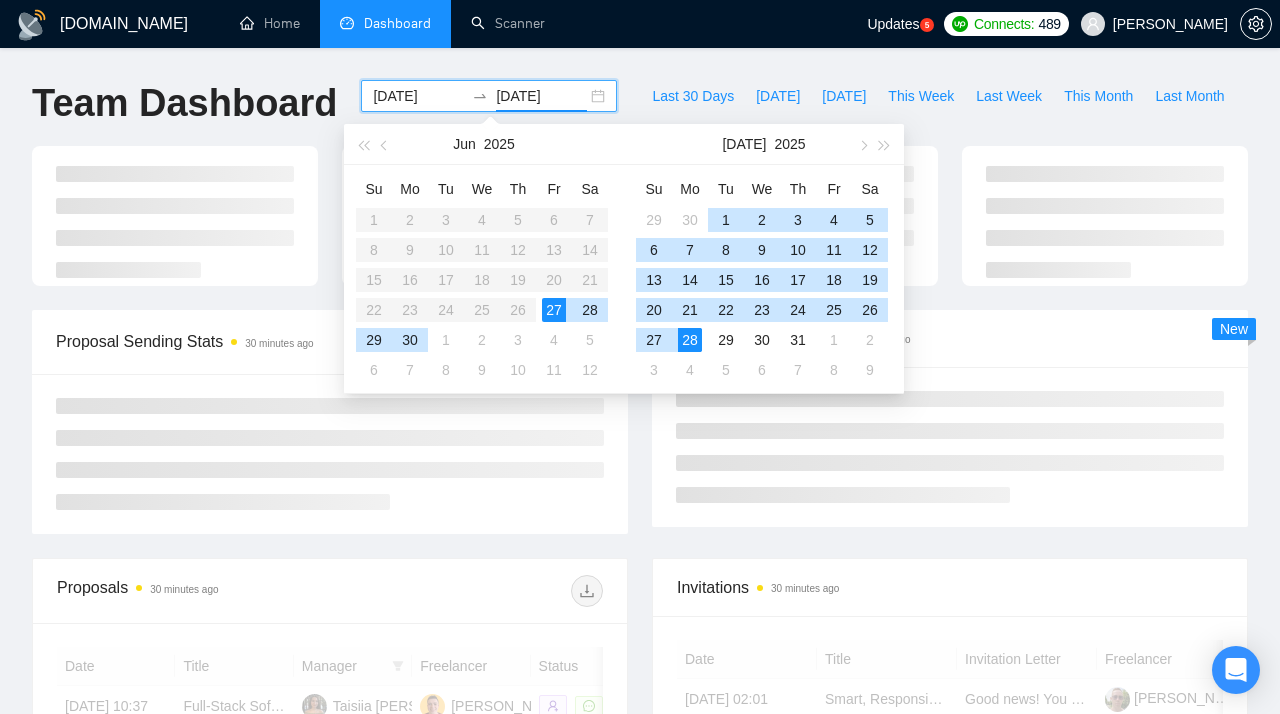 click on "27" at bounding box center [554, 310] 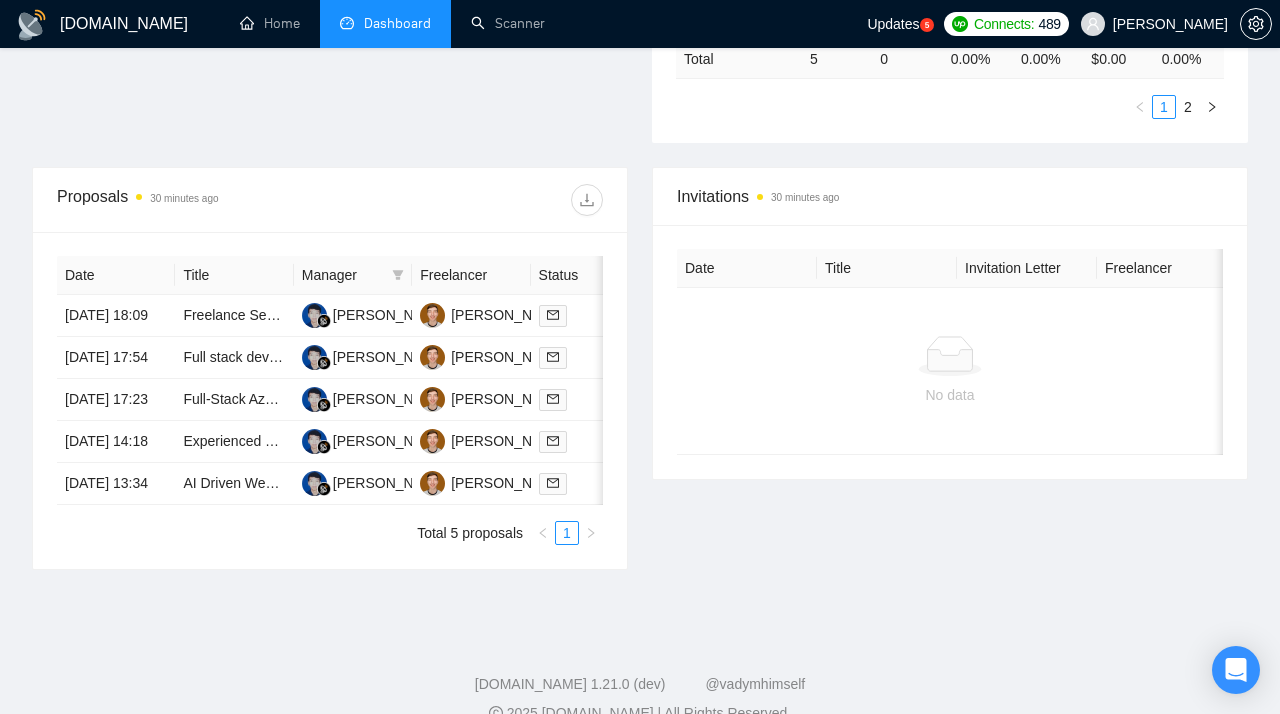 scroll, scrollTop: 731, scrollLeft: 0, axis: vertical 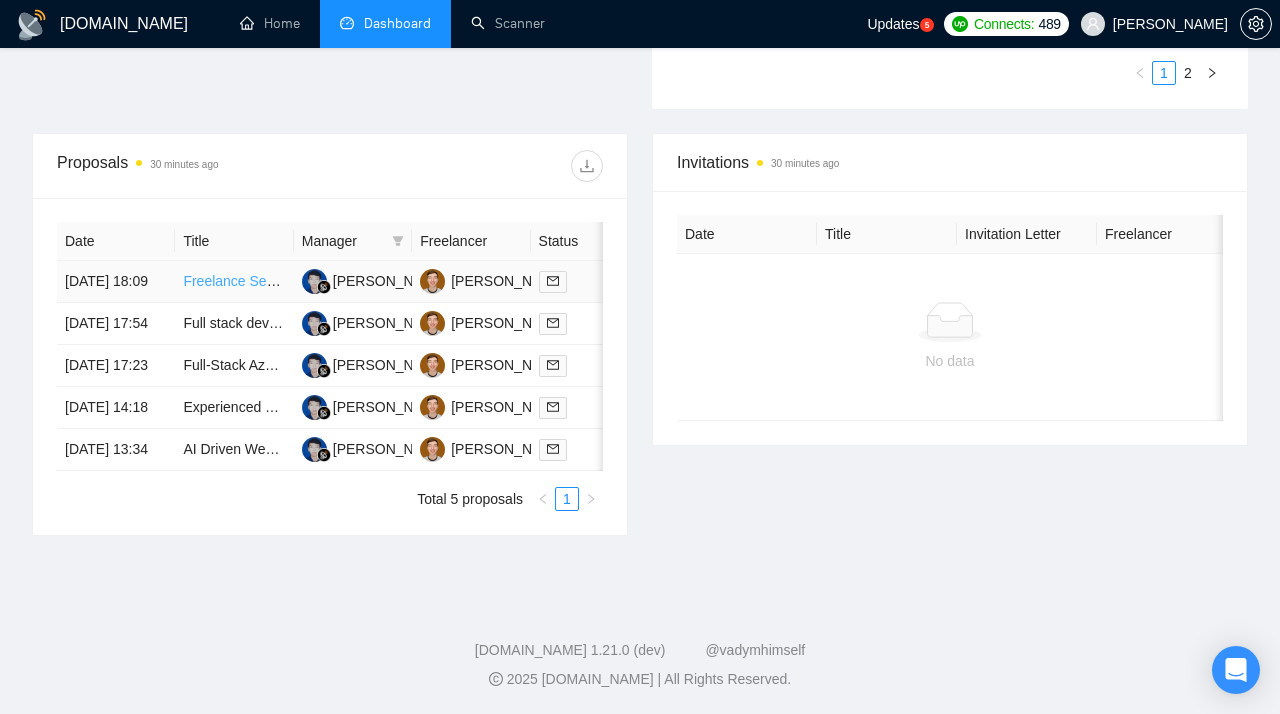 click on "Freelance Senior Full-Stack Developer (Strapi / Next.js) for Scalable Jamstack Platform" at bounding box center (454, 281) 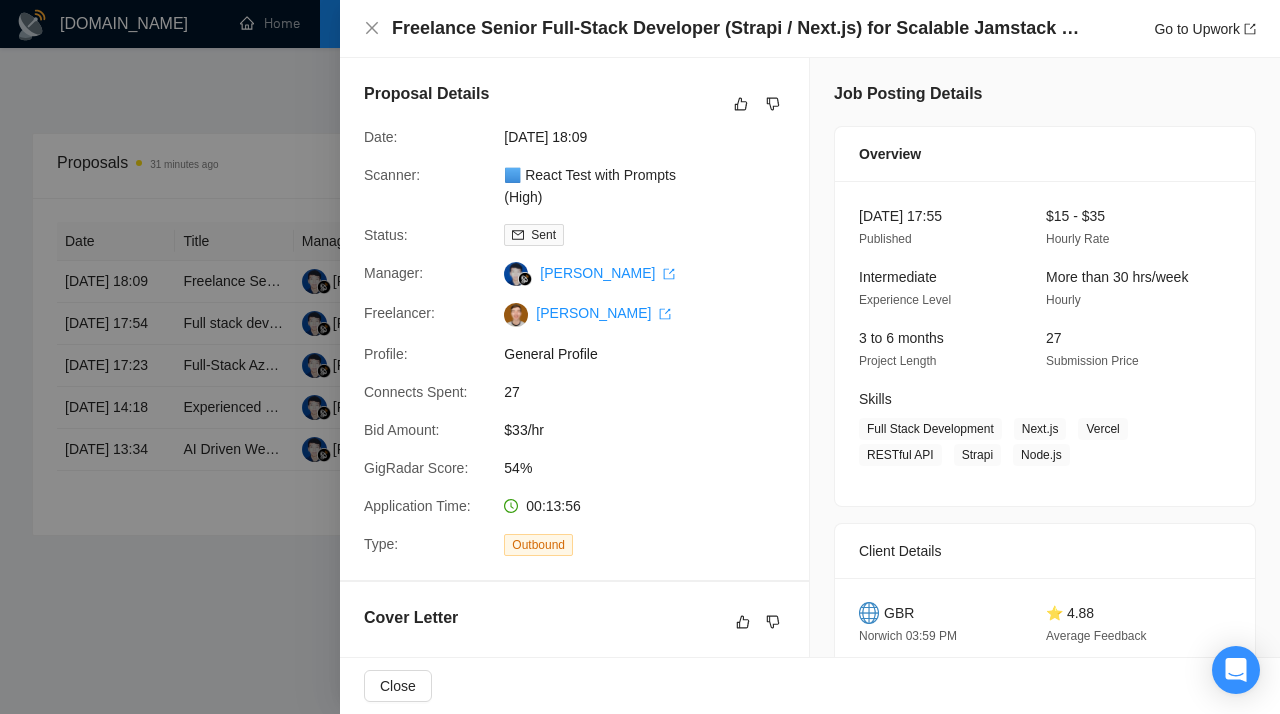 click at bounding box center (640, 357) 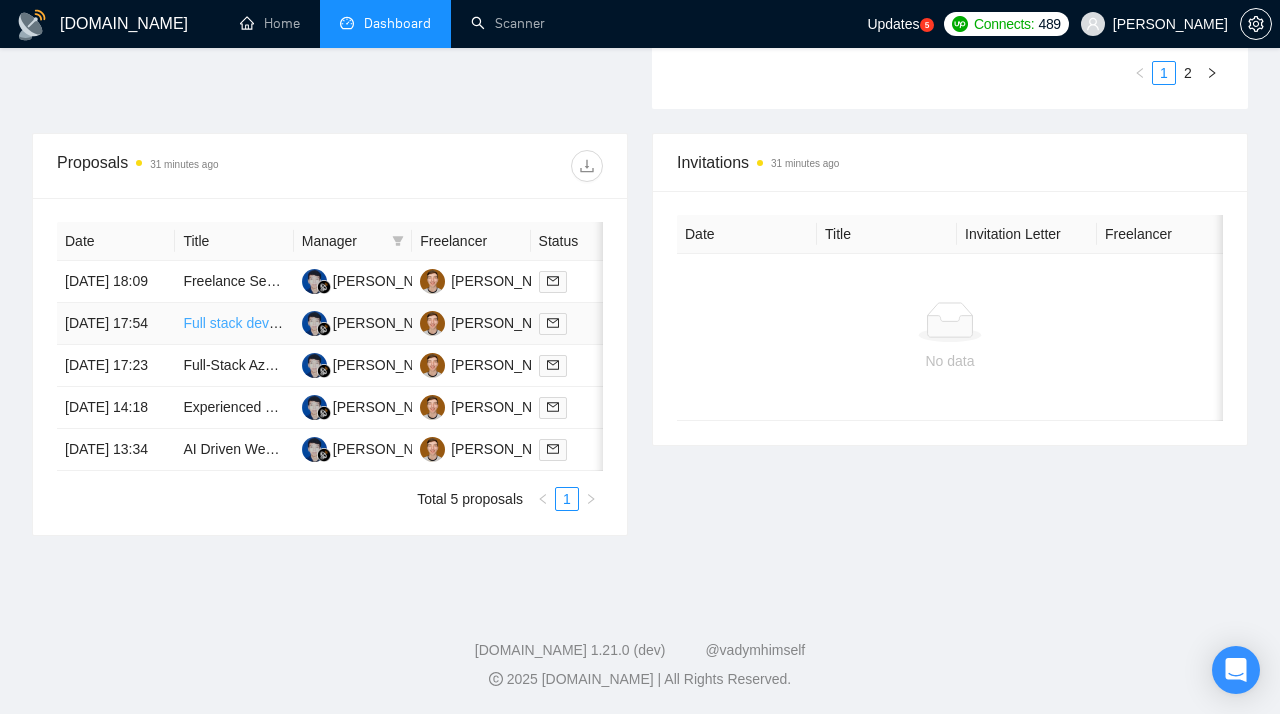click on "Full stack developer to maintain existing web app" at bounding box center (335, 323) 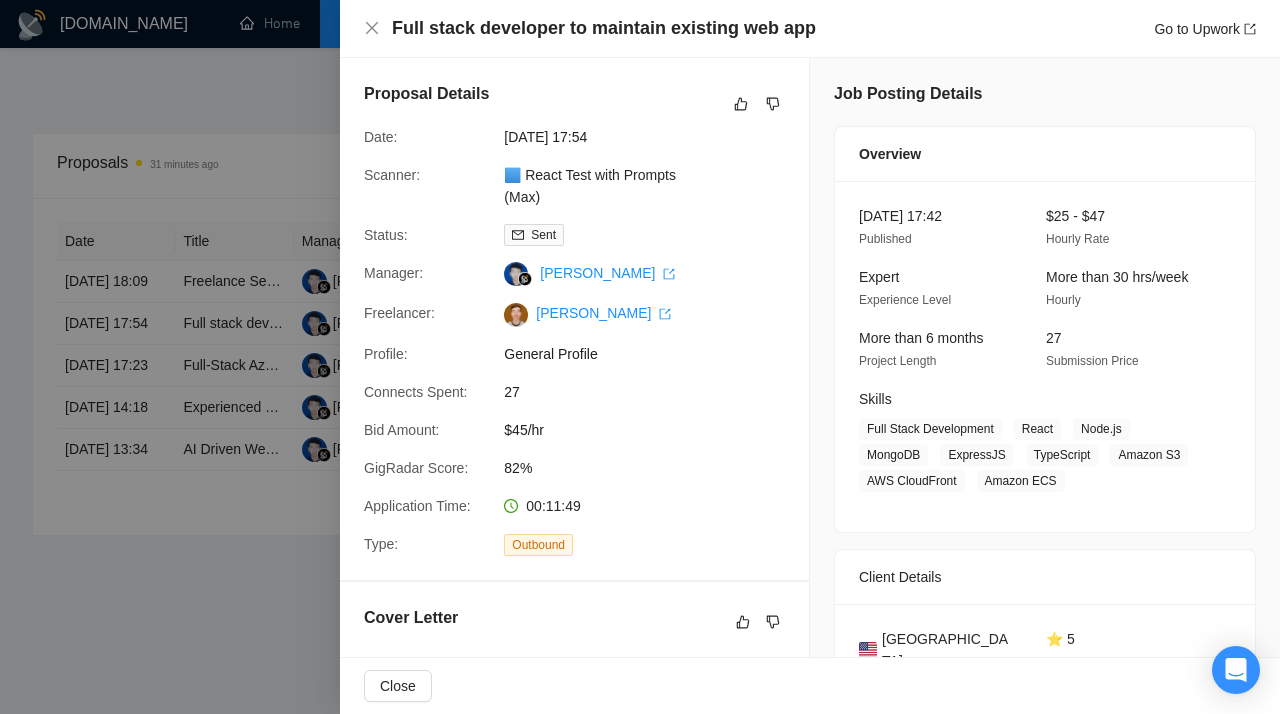 click at bounding box center (640, 357) 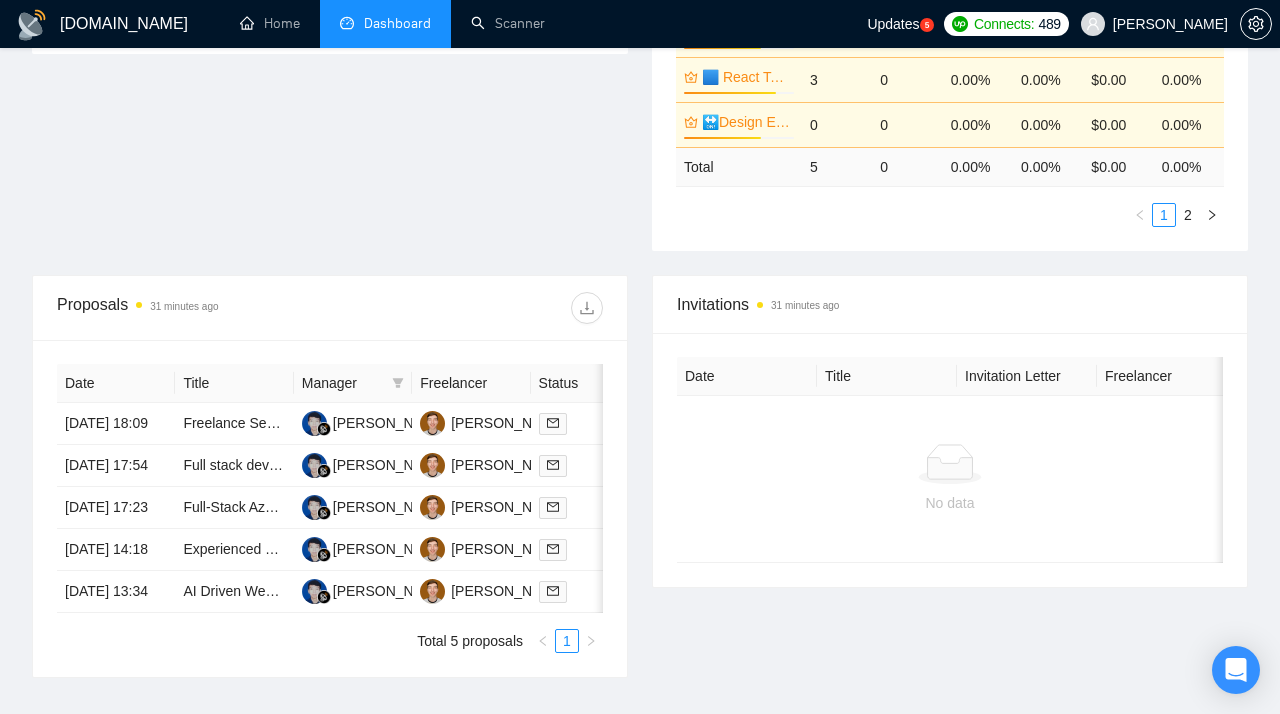 scroll, scrollTop: 0, scrollLeft: 0, axis: both 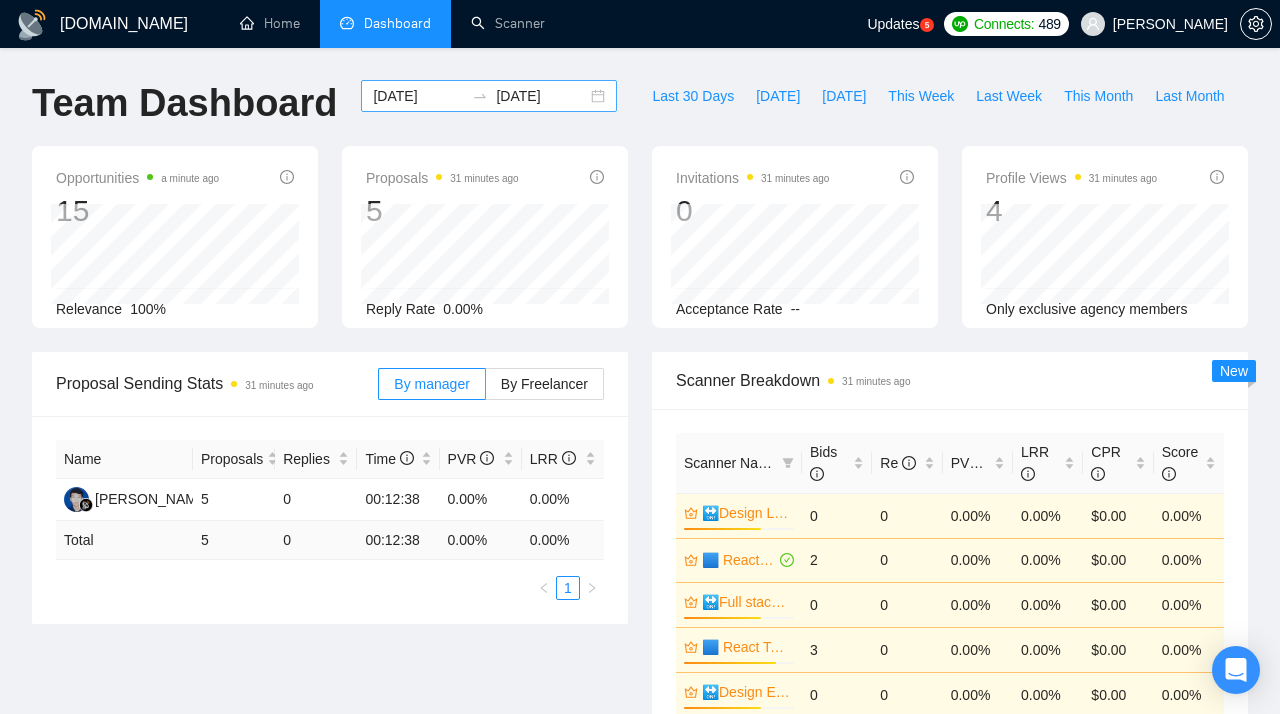 click on "[DATE] [DATE]" at bounding box center (489, 96) 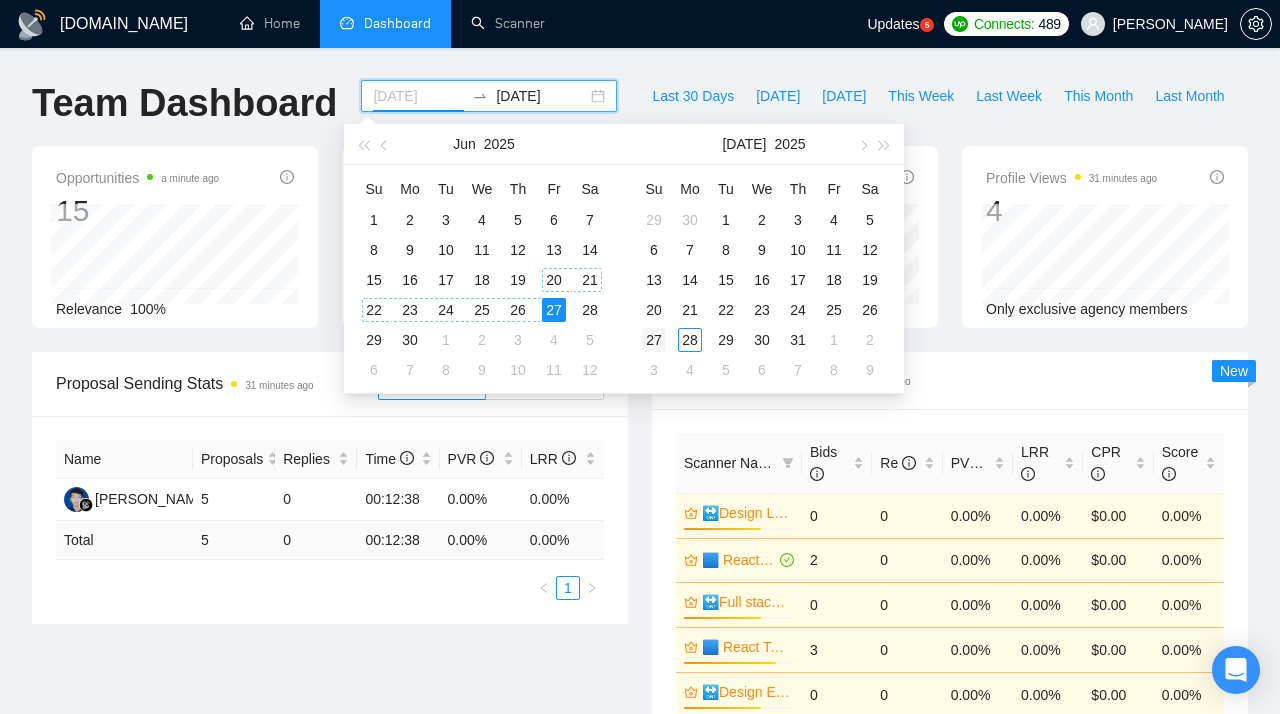 type on "[DATE]" 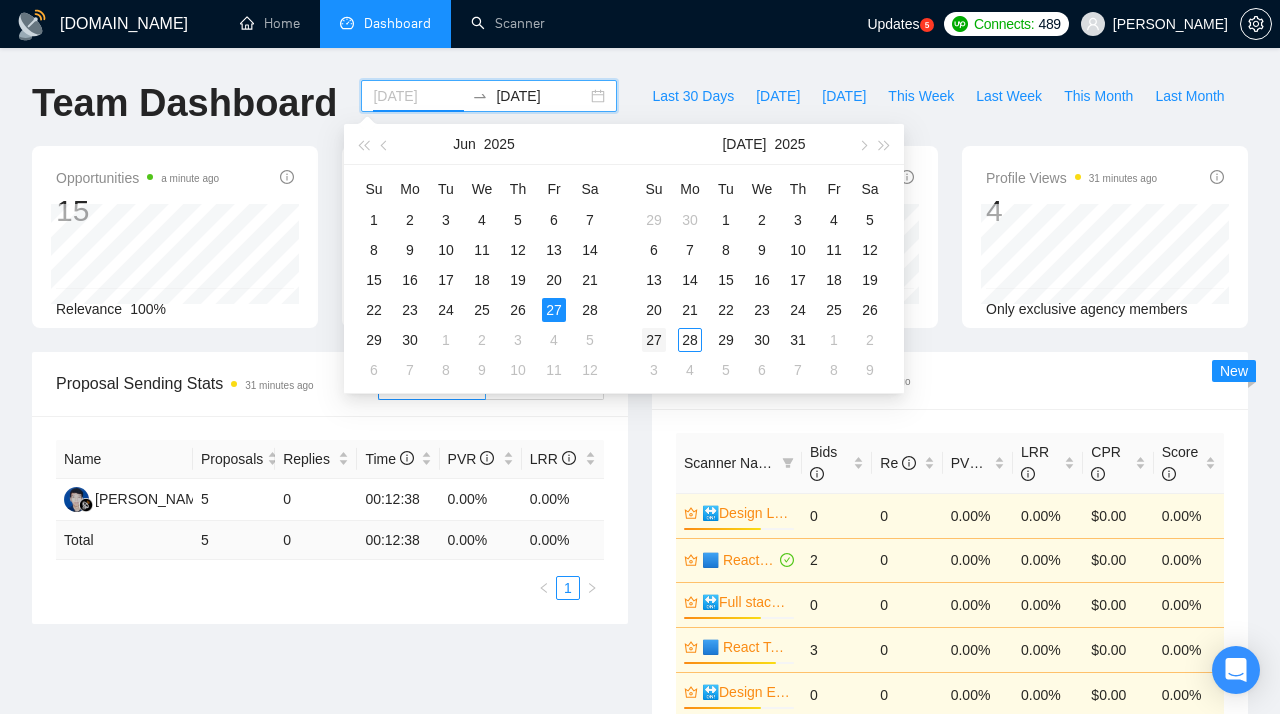 click on "27" at bounding box center [654, 340] 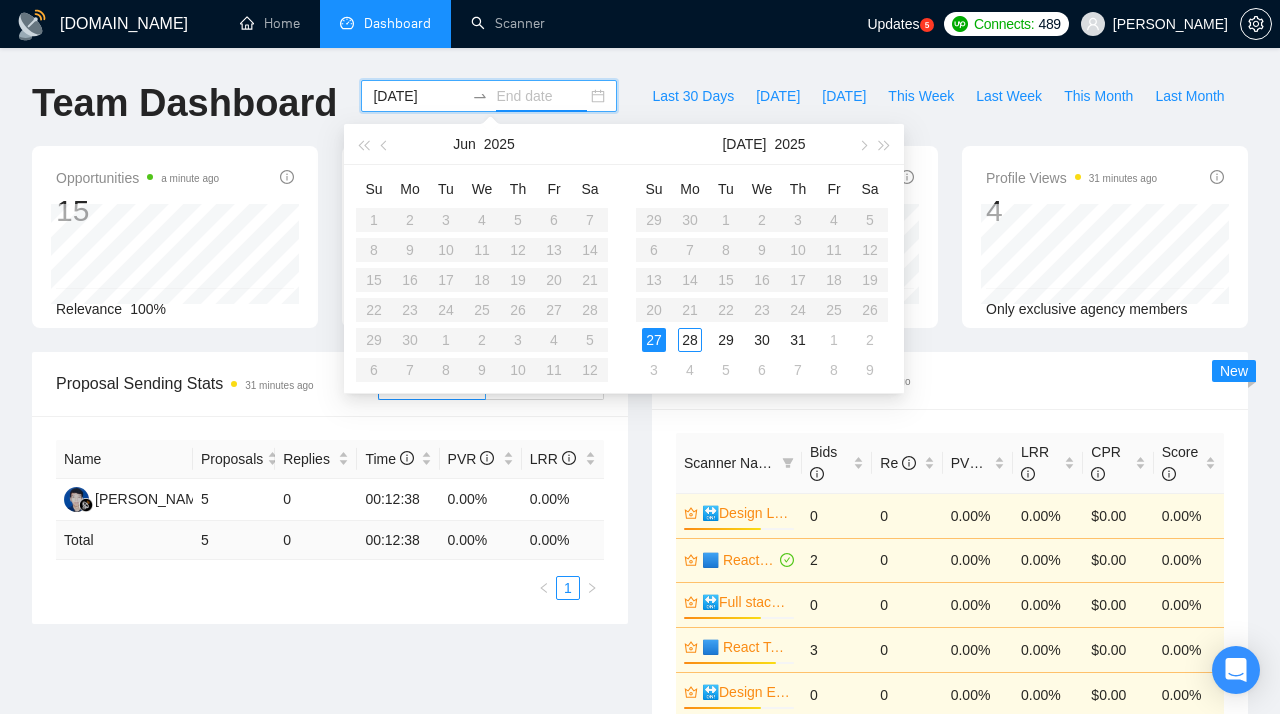 click on "27" at bounding box center [654, 340] 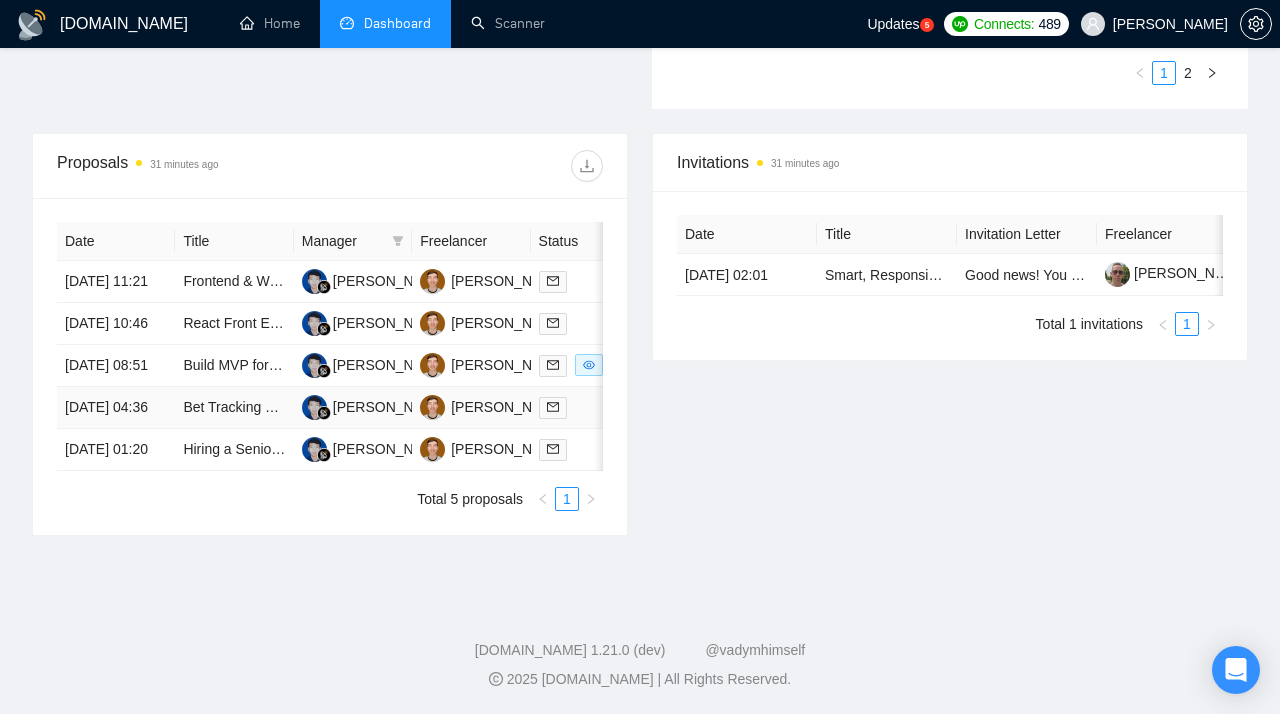 scroll, scrollTop: 783, scrollLeft: 0, axis: vertical 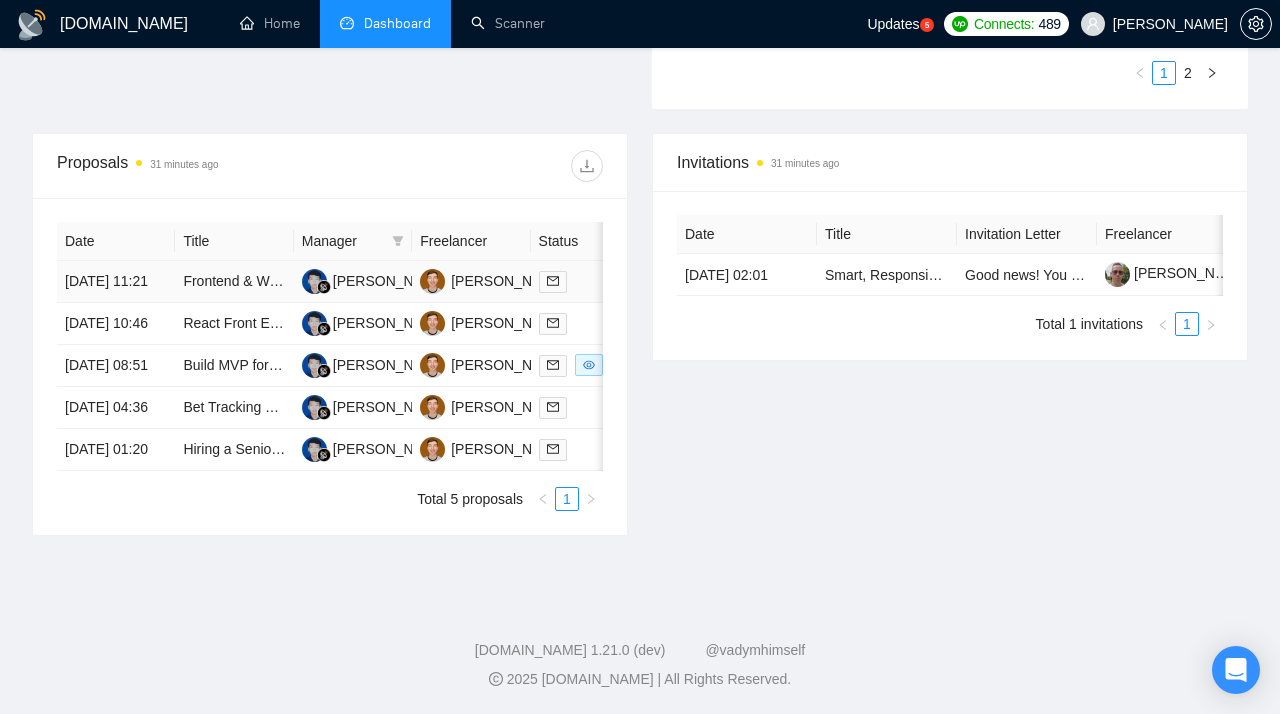 click on "Frontend & Webflow Developer" at bounding box center [234, 282] 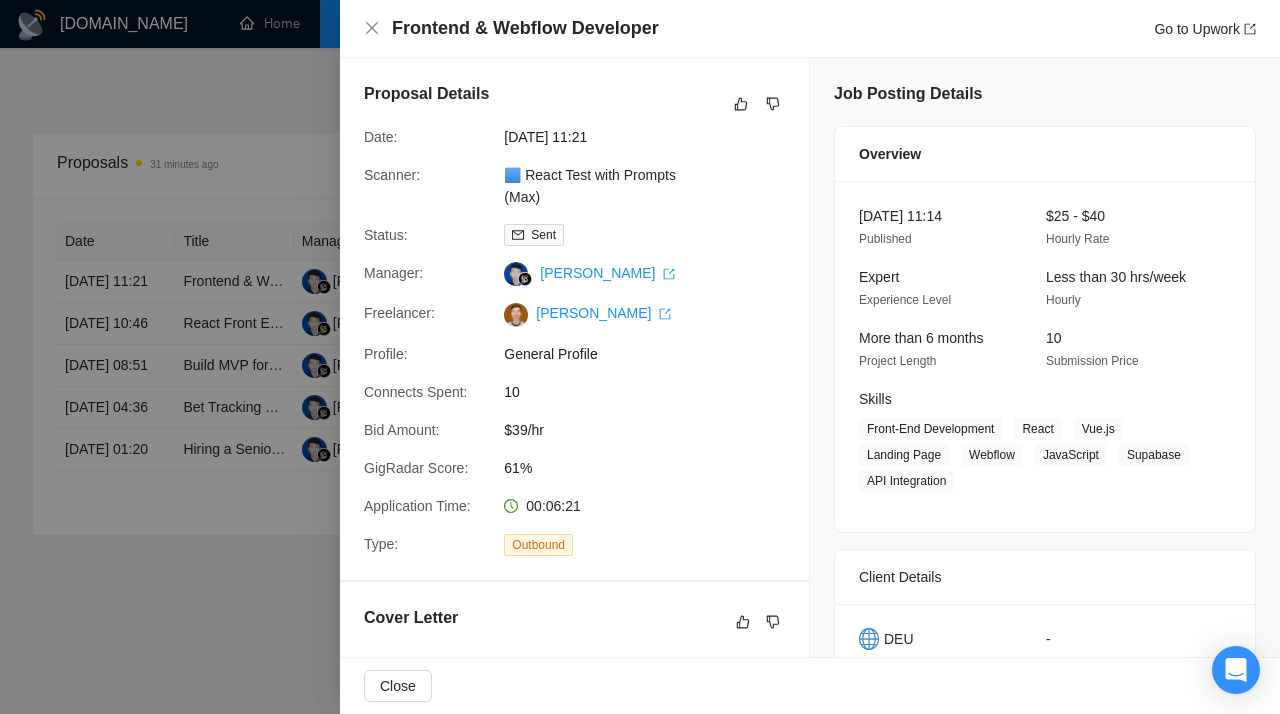 click at bounding box center [640, 357] 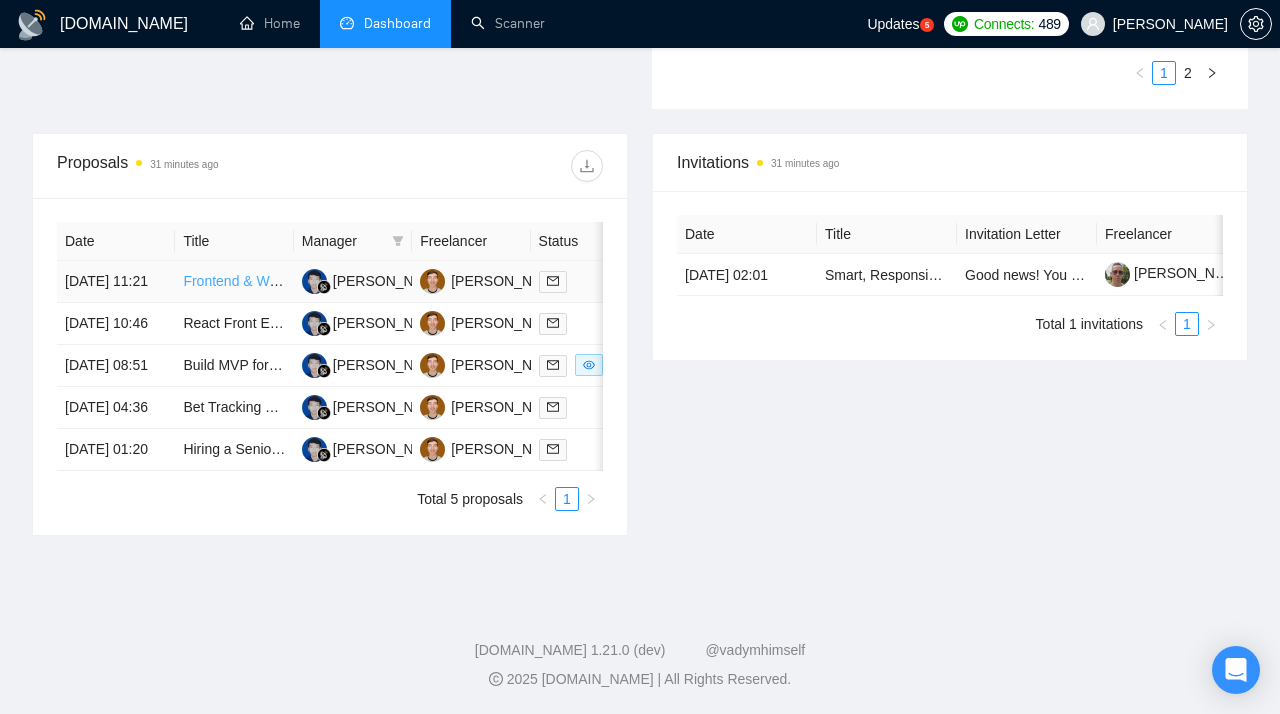 click on "Frontend & Webflow Developer" at bounding box center (280, 281) 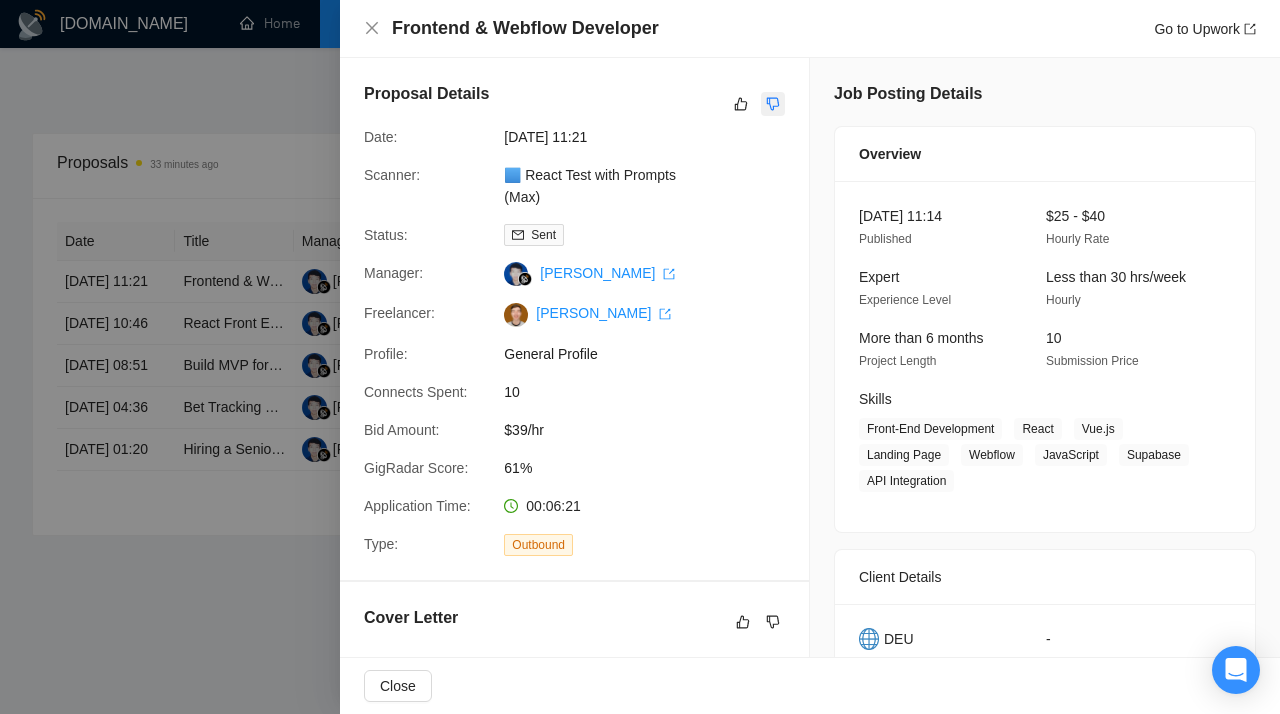 click 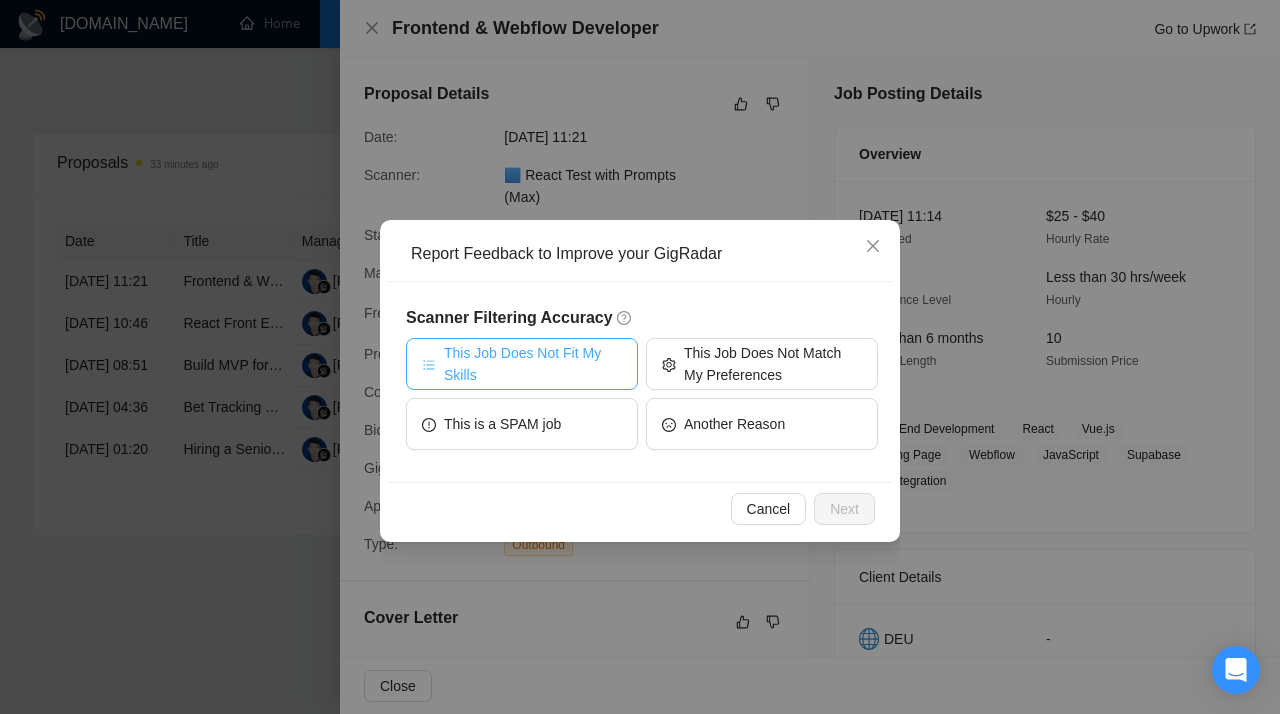 click on "This Job Does Not Fit My Skills" at bounding box center (533, 364) 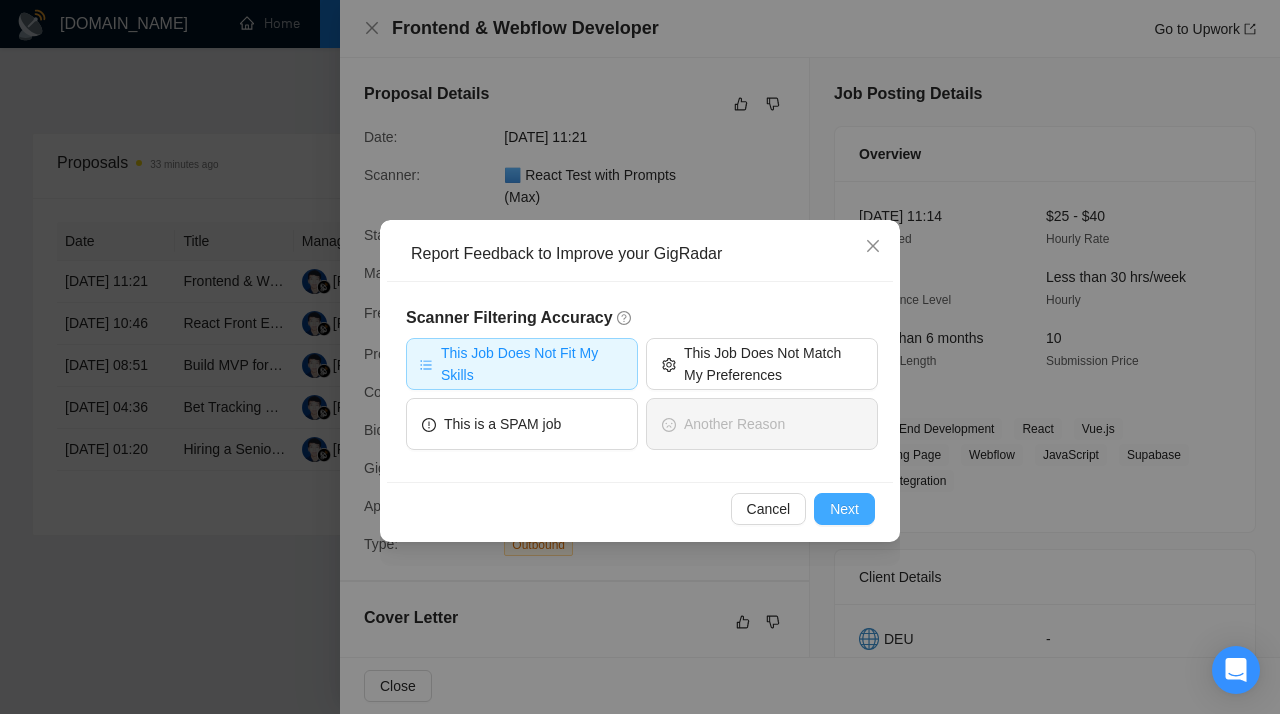 click on "Next" at bounding box center [844, 509] 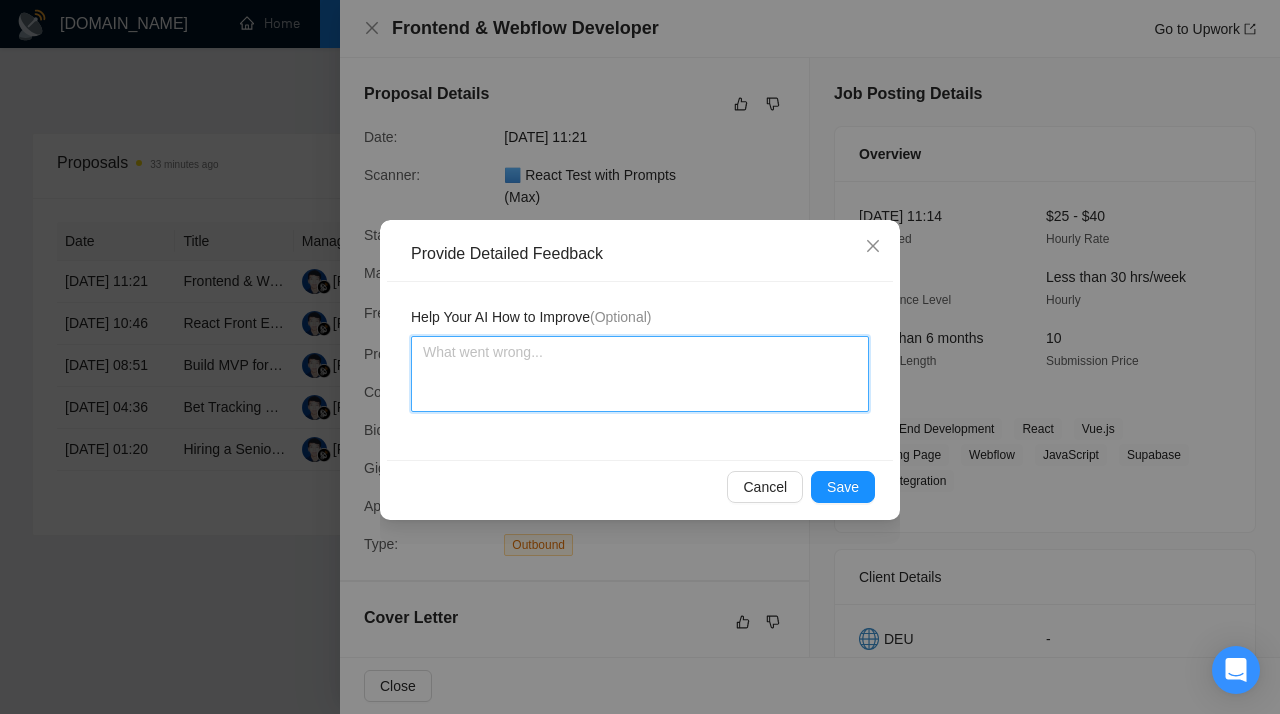 click at bounding box center (640, 374) 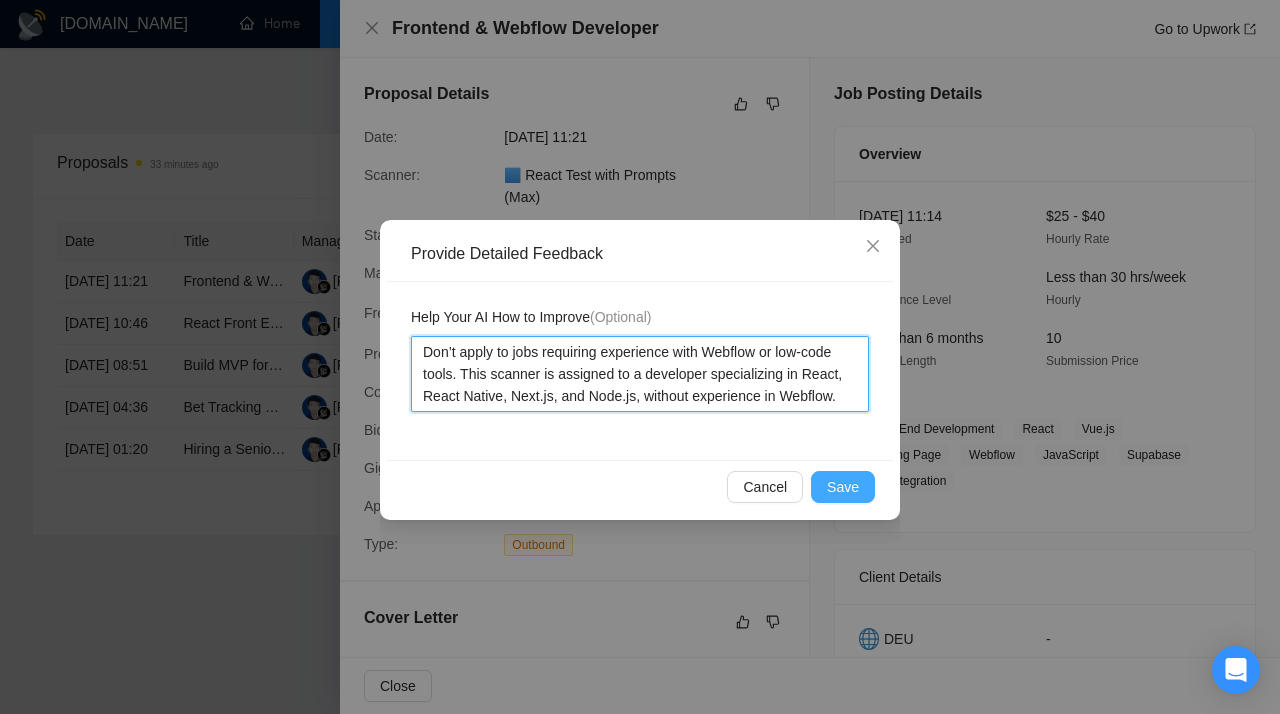 type on "Don’t apply to jobs requiring experience with Webflow or low-code tools. This scanner is assigned to a developer specializing in React, React Native, Next.js, and Node.js, without experience in Webflow." 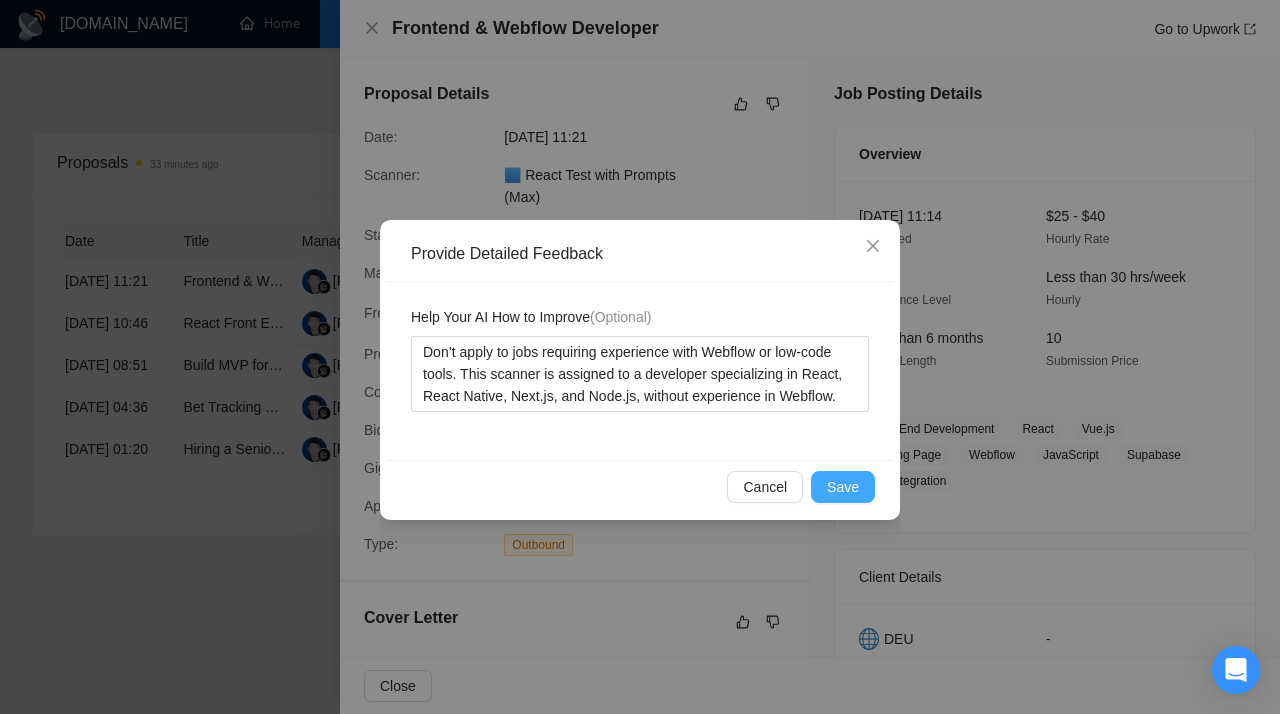 click on "Save" at bounding box center [843, 487] 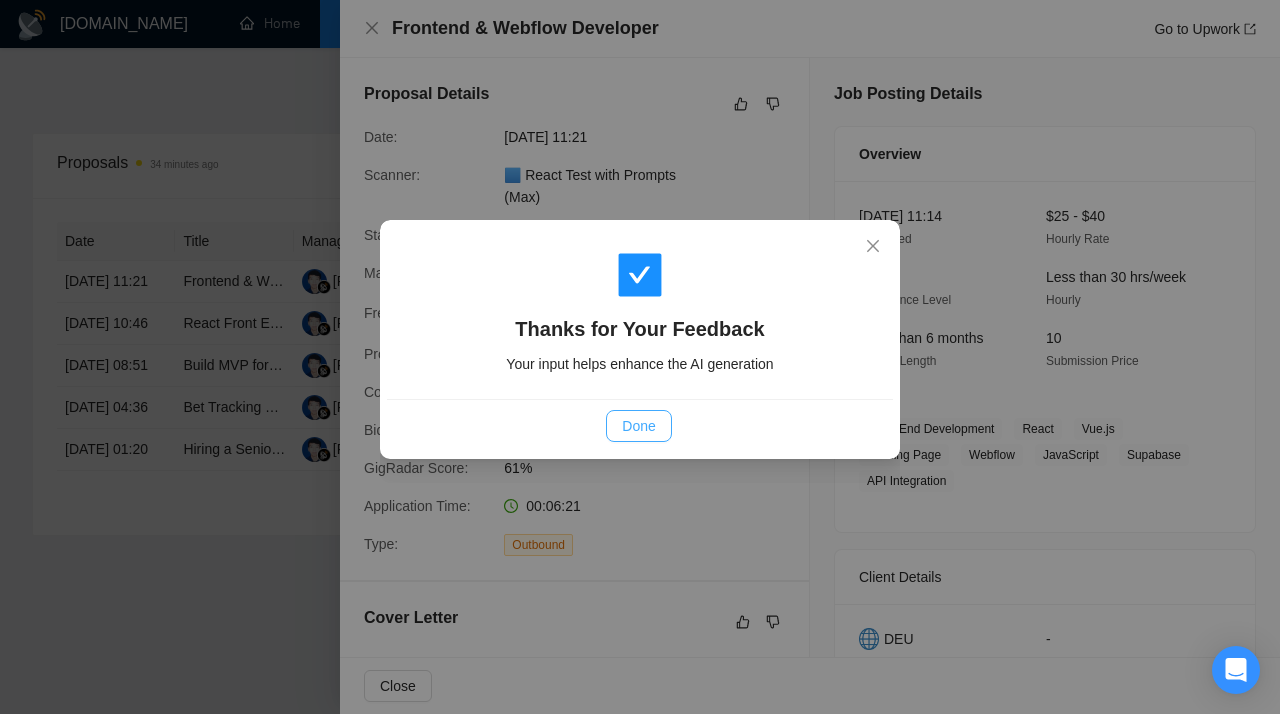 click on "Done" at bounding box center [638, 426] 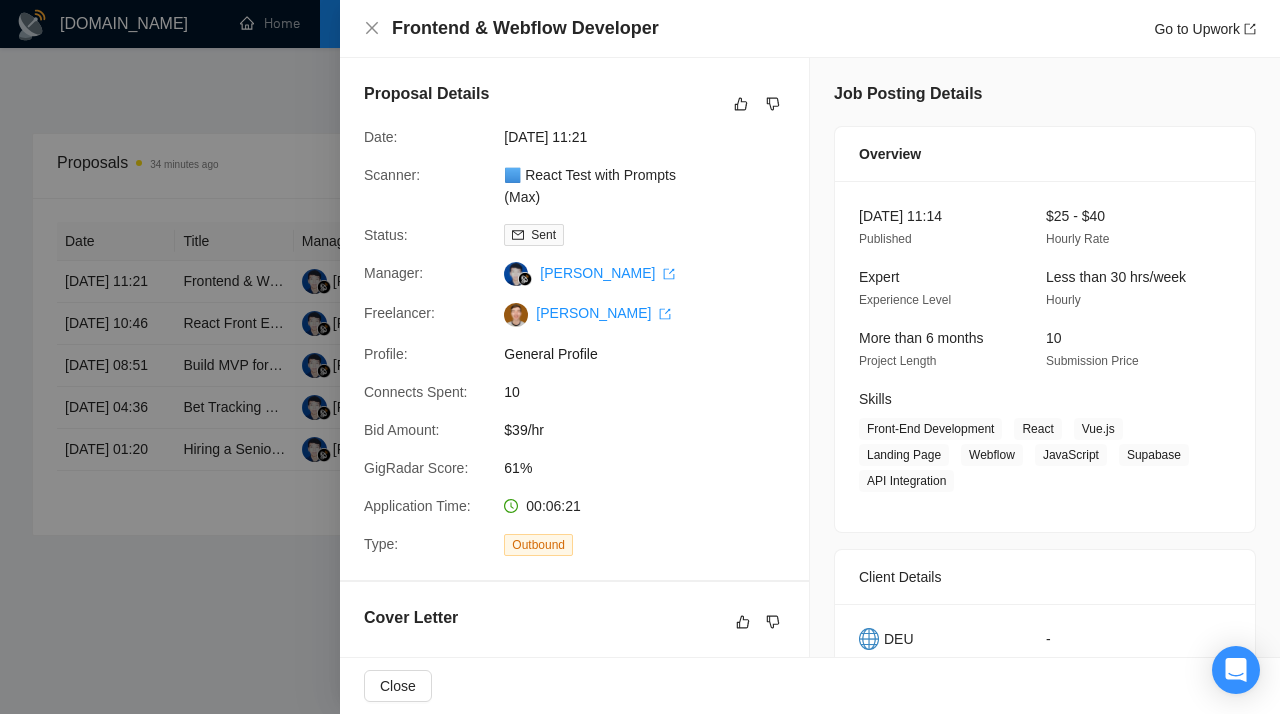 click at bounding box center [640, 357] 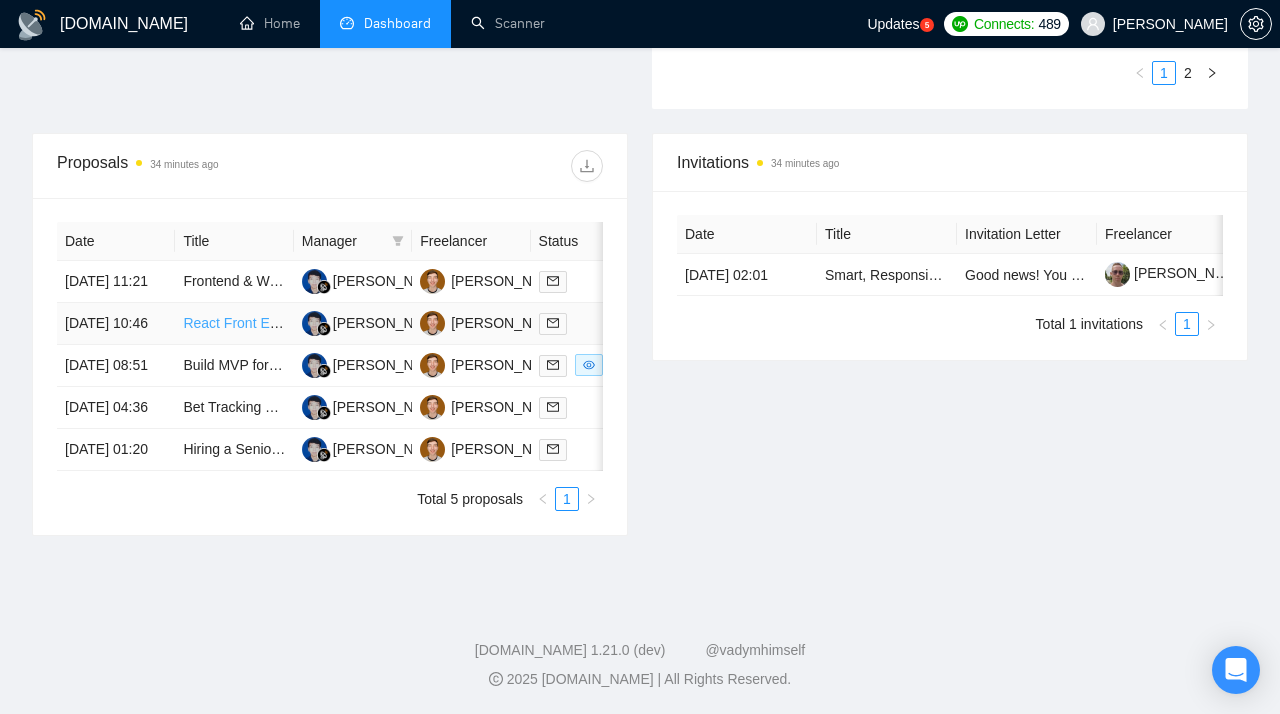 click on "React Front End Developer" at bounding box center (268, 323) 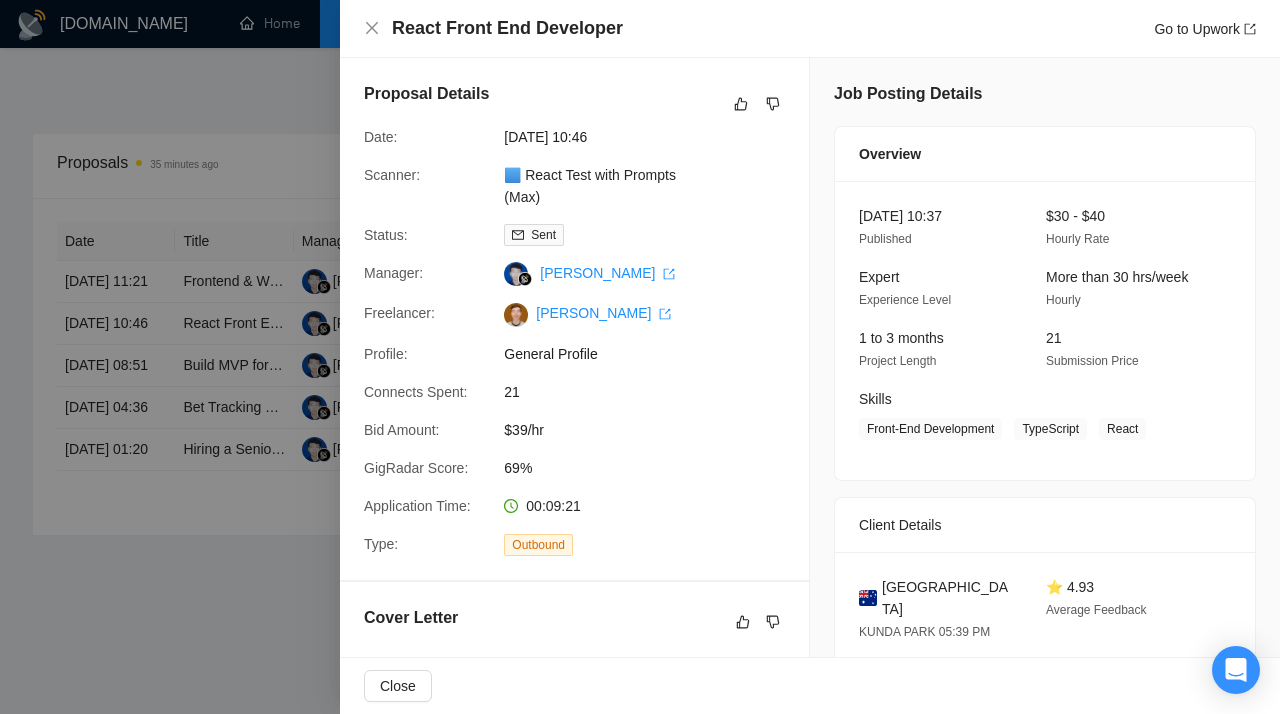 click at bounding box center [640, 357] 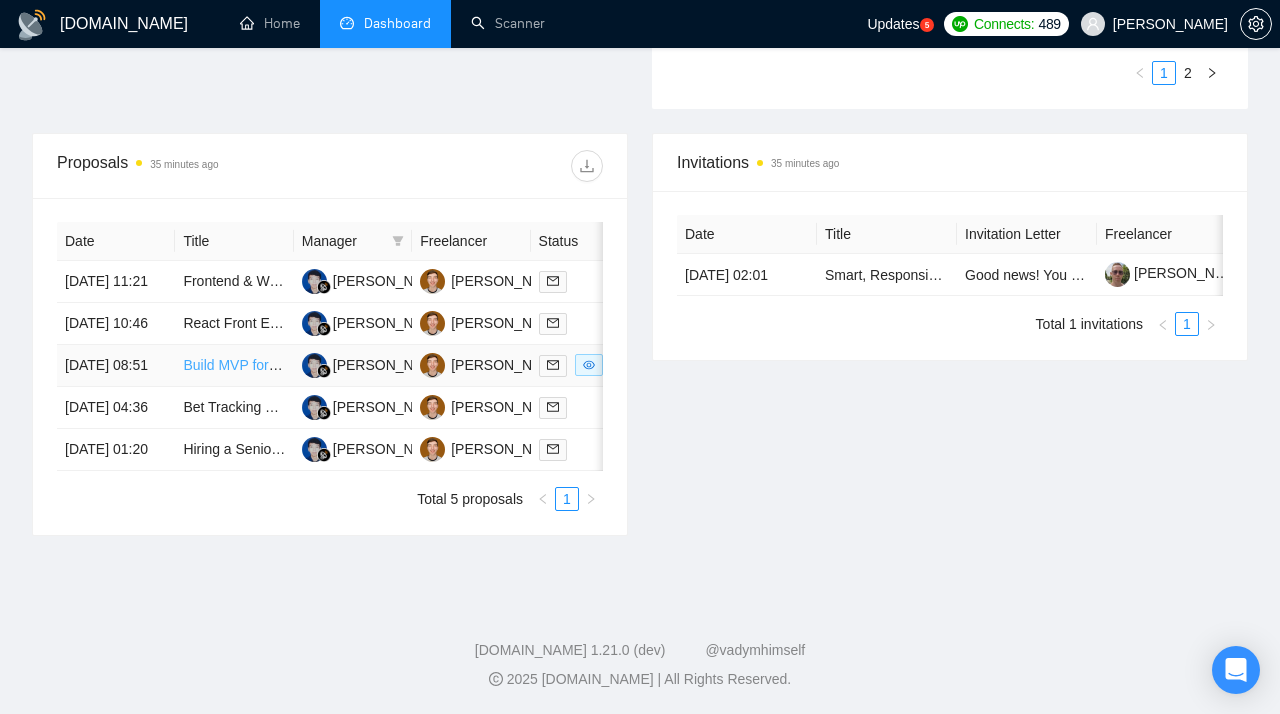 click on "Build MVP for AI Tool Discovery Platform (Web + AI Integration)" at bounding box center [379, 365] 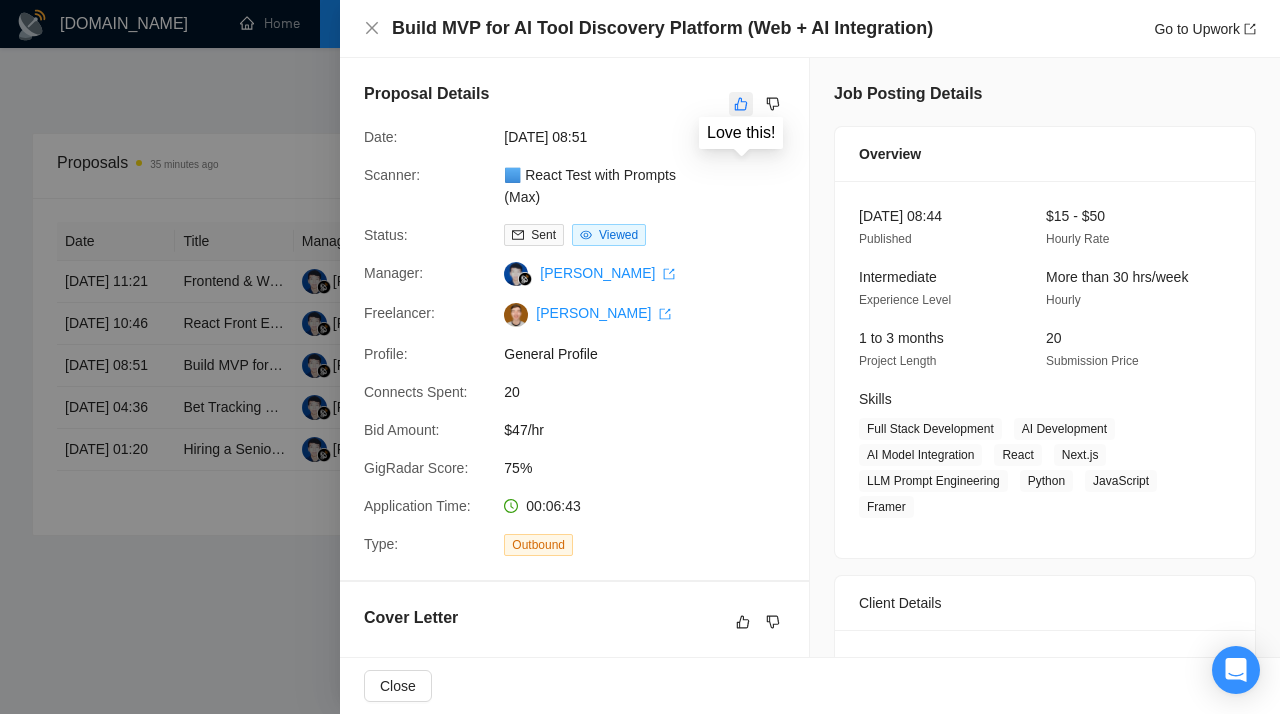 click 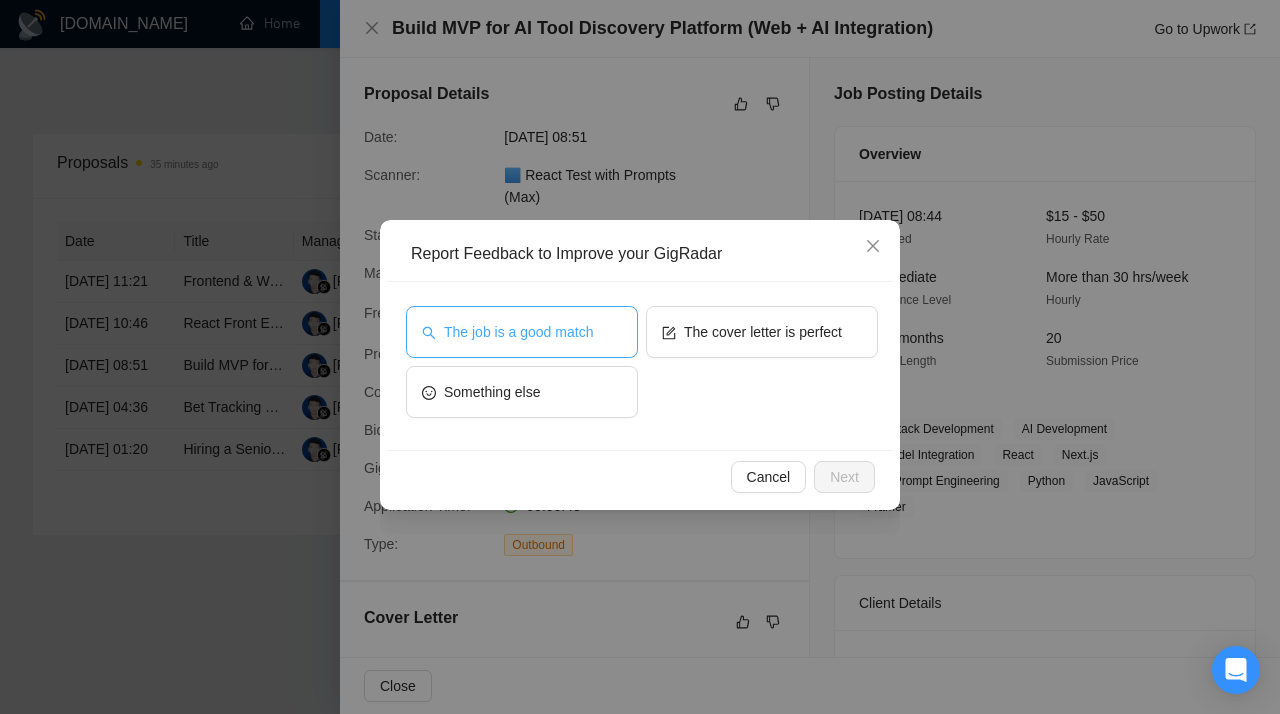 click on "The job is a good match" at bounding box center (522, 332) 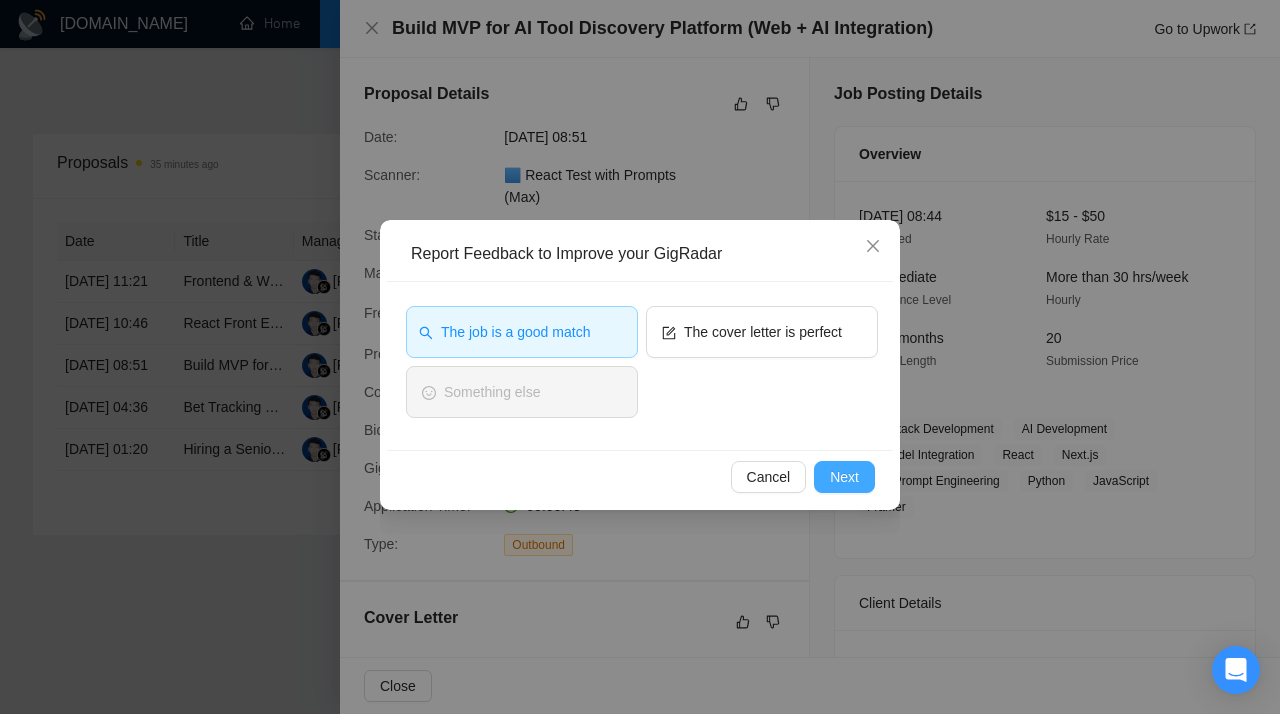 click on "Next" at bounding box center [844, 477] 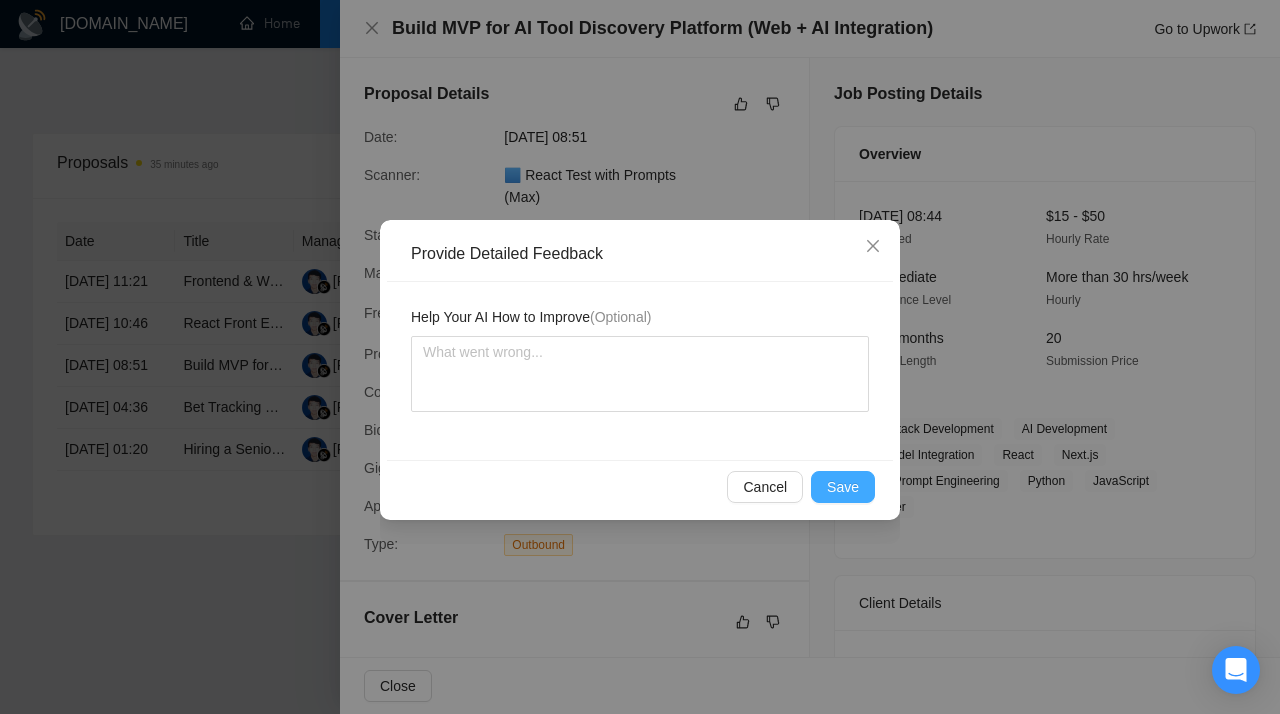 click on "Save" at bounding box center [843, 487] 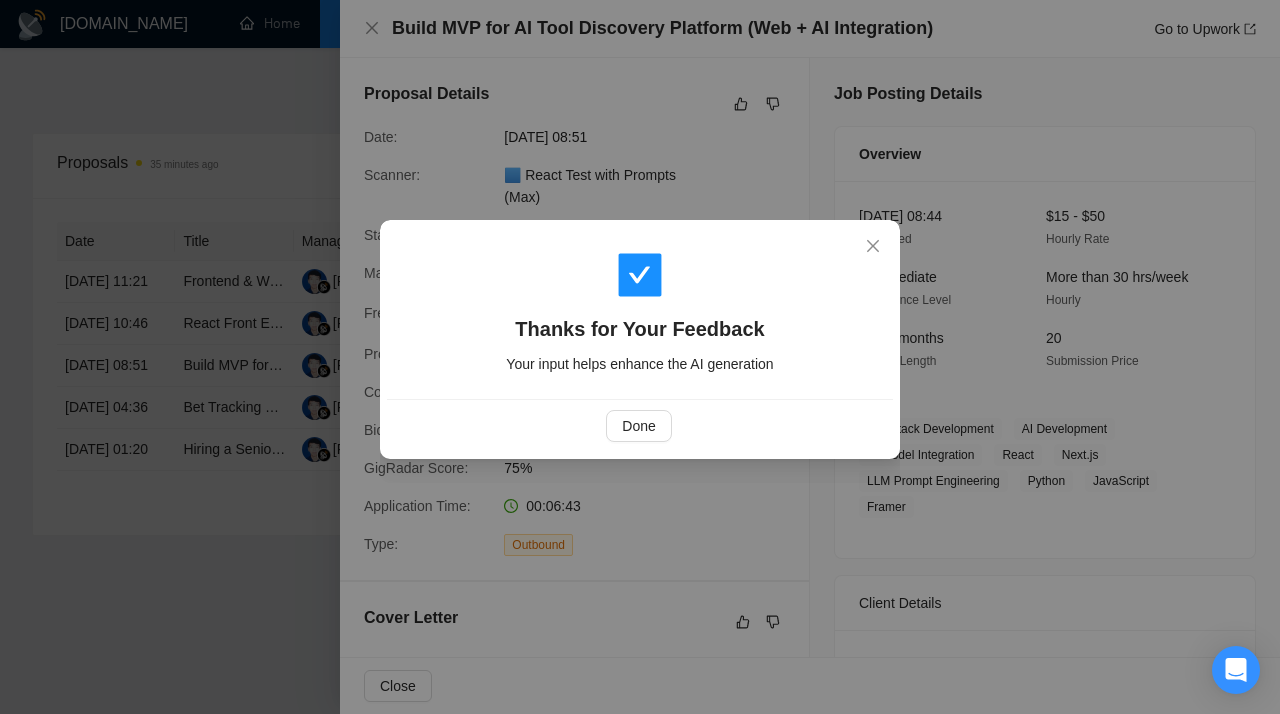 click on "Thanks for Your Feedback Your input helps enhance the AI generation Done" at bounding box center [640, 357] 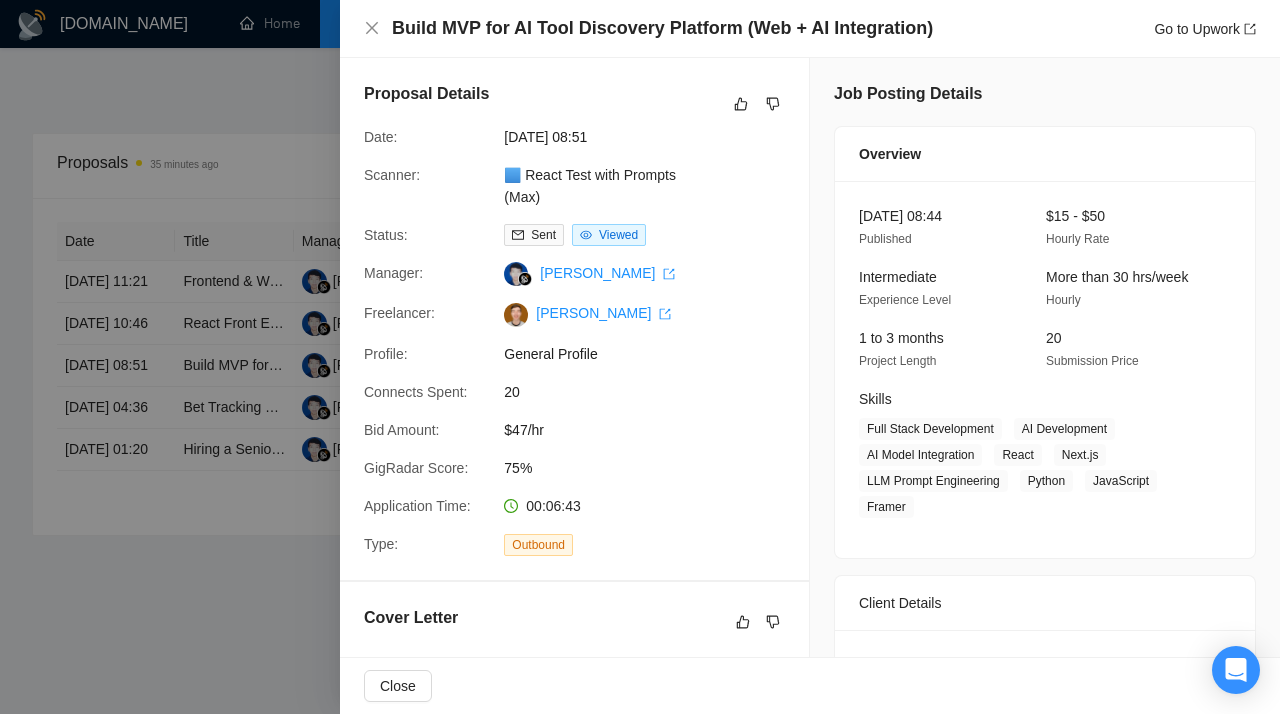 click at bounding box center [640, 357] 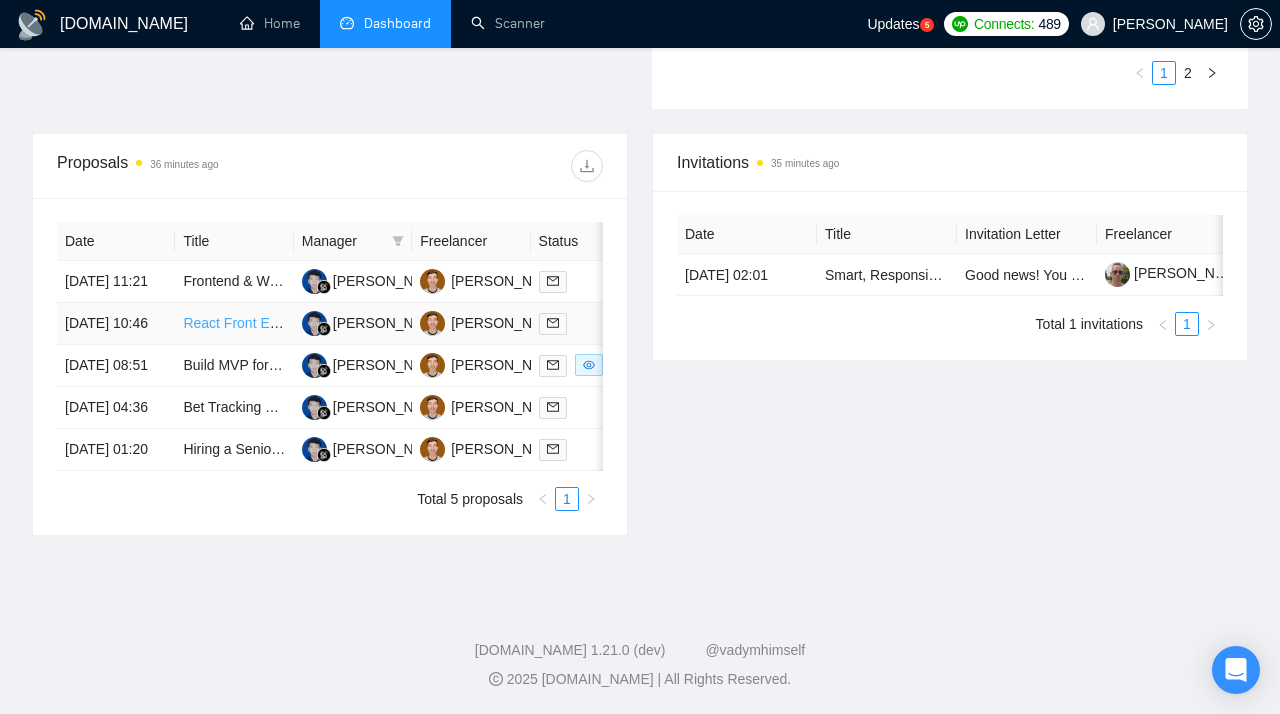 click on "React Front End Developer" at bounding box center [268, 323] 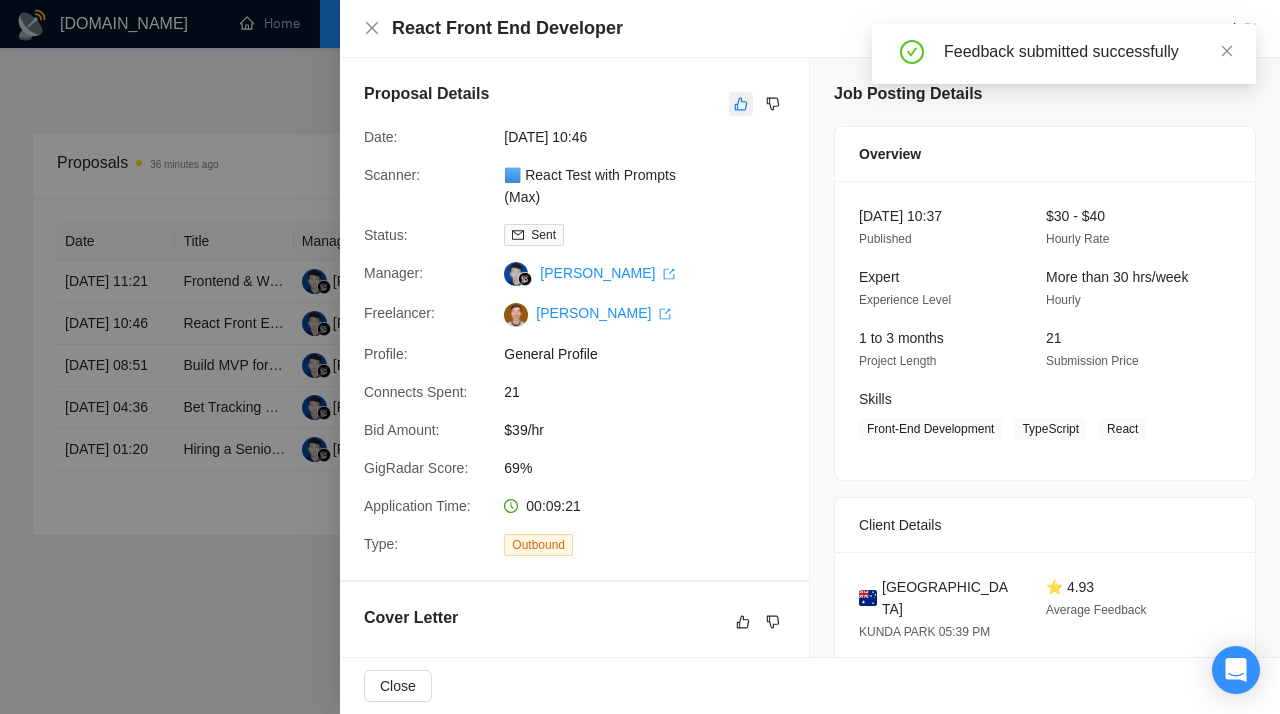 click 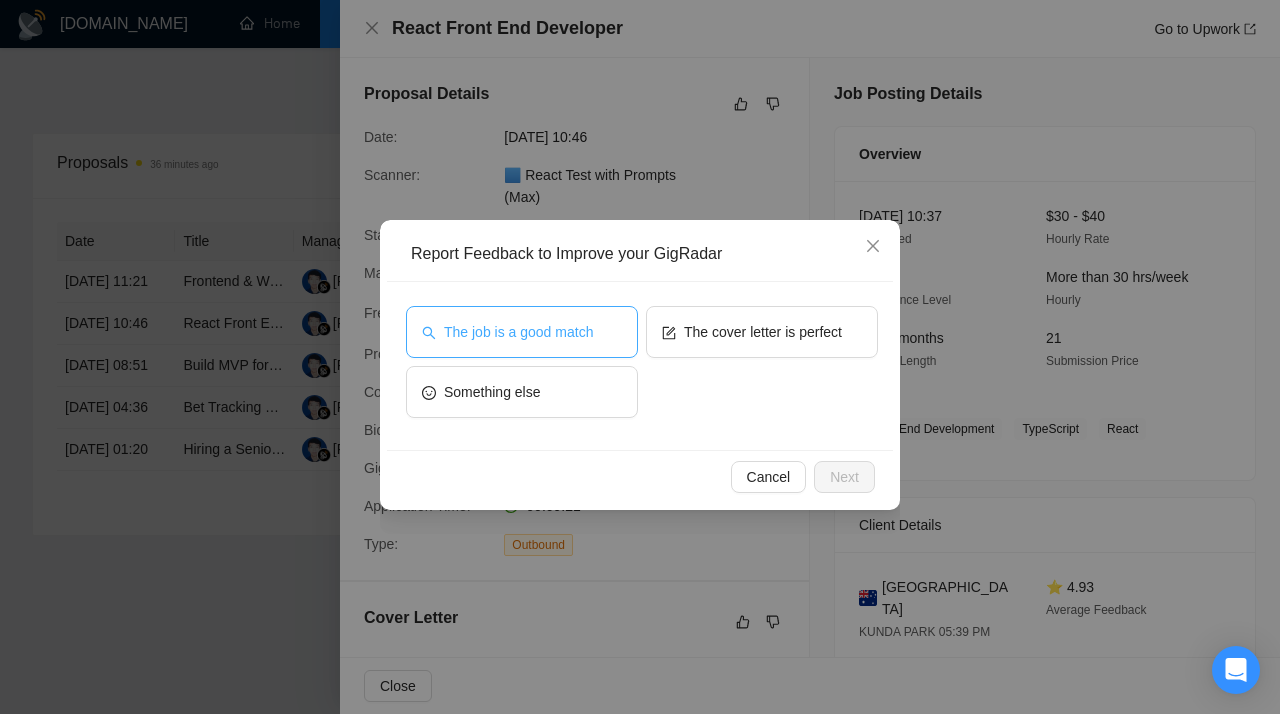 click on "The job is a good match" at bounding box center (518, 332) 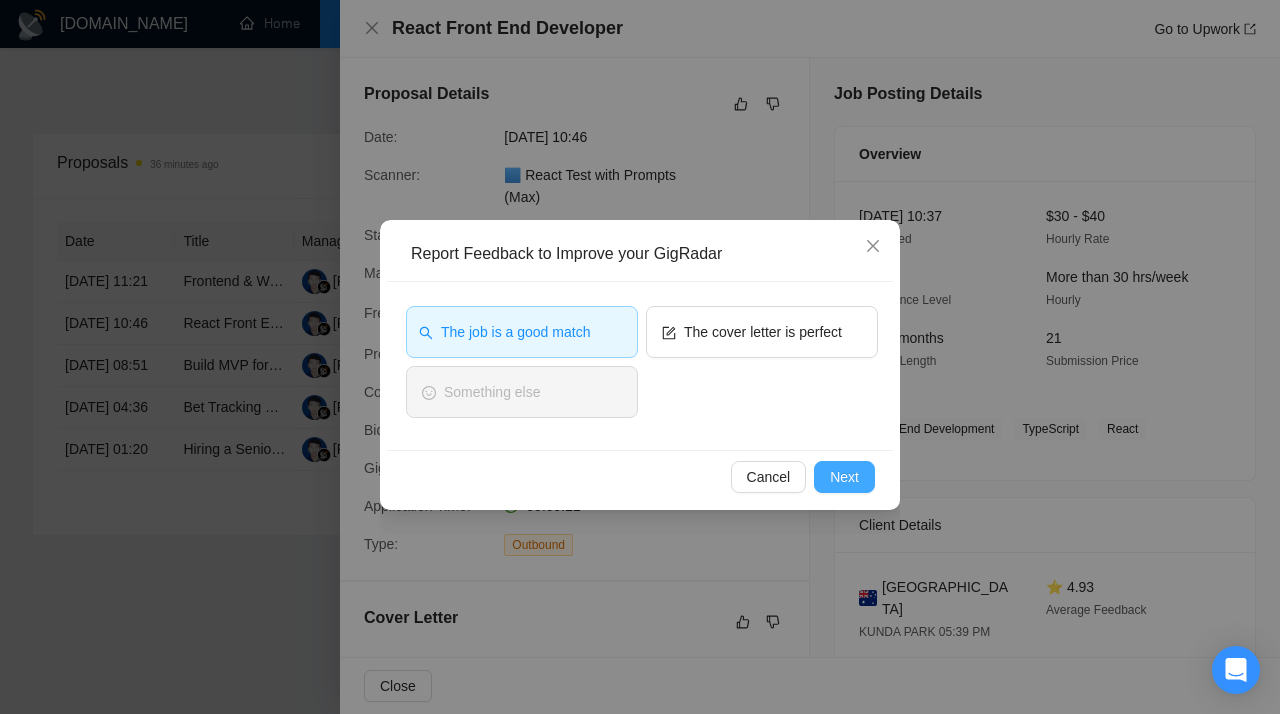 click on "Next" at bounding box center [844, 477] 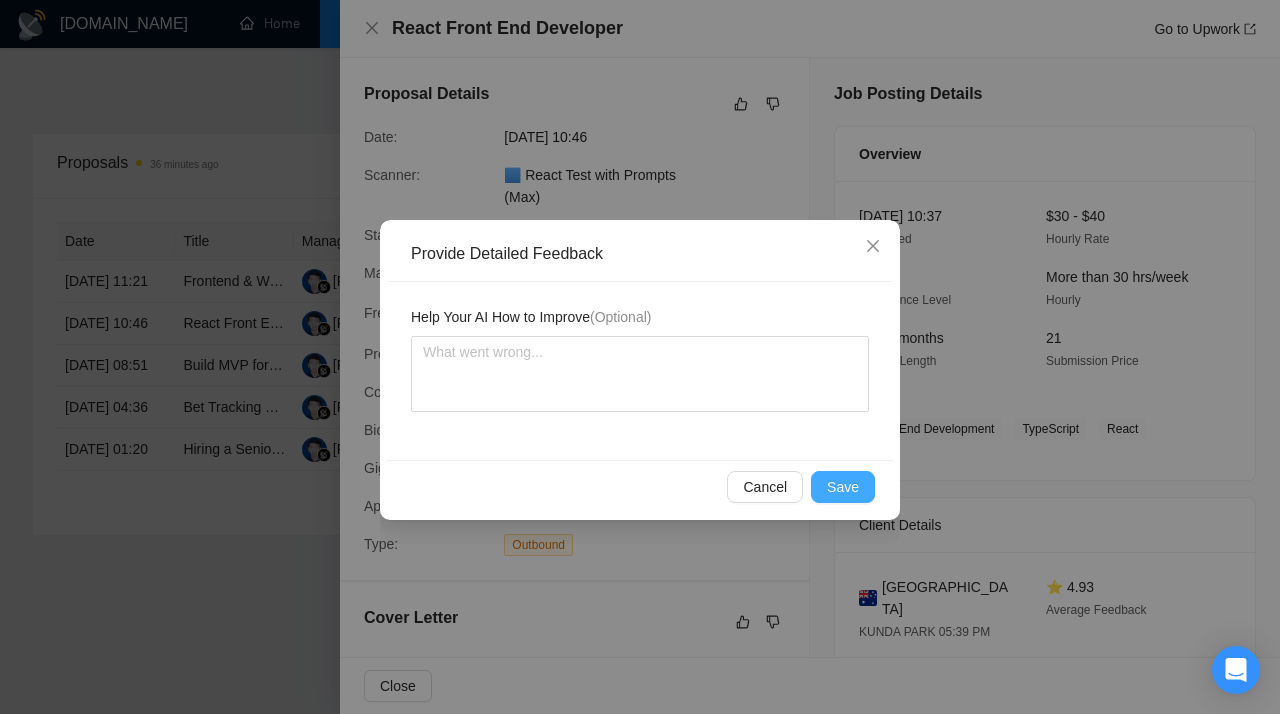 click on "Save" at bounding box center [843, 487] 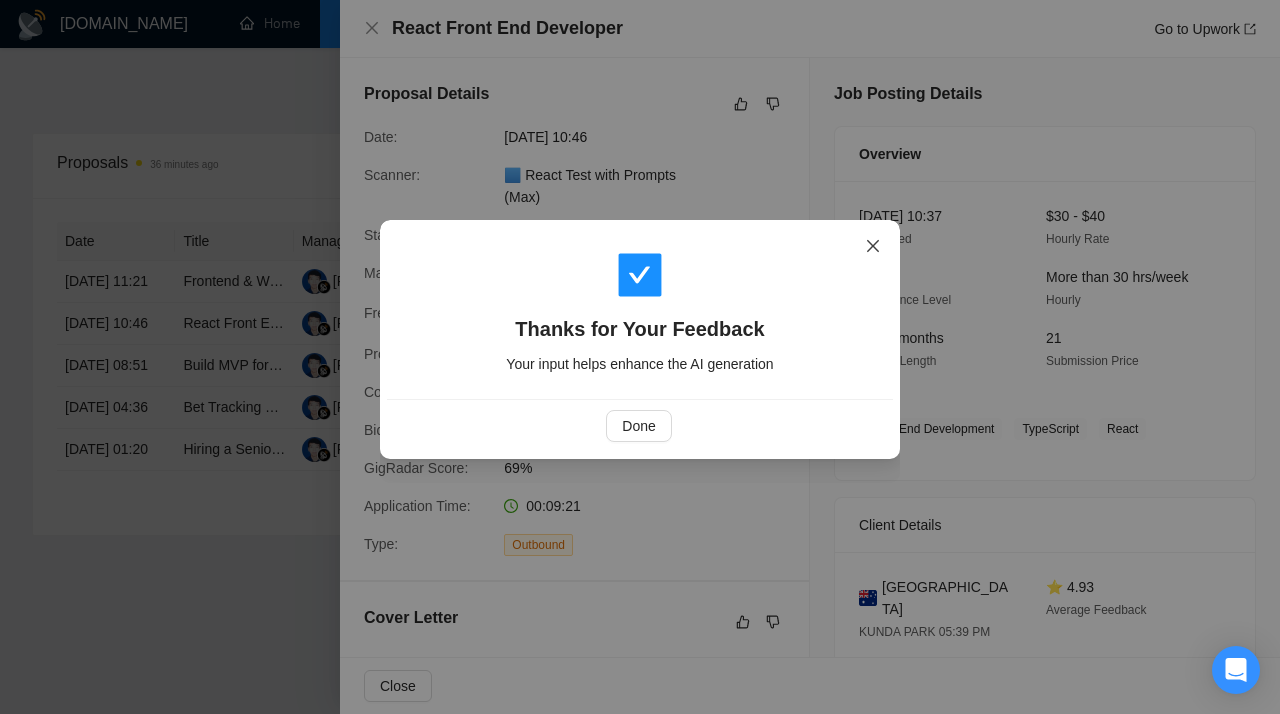 click at bounding box center (873, 247) 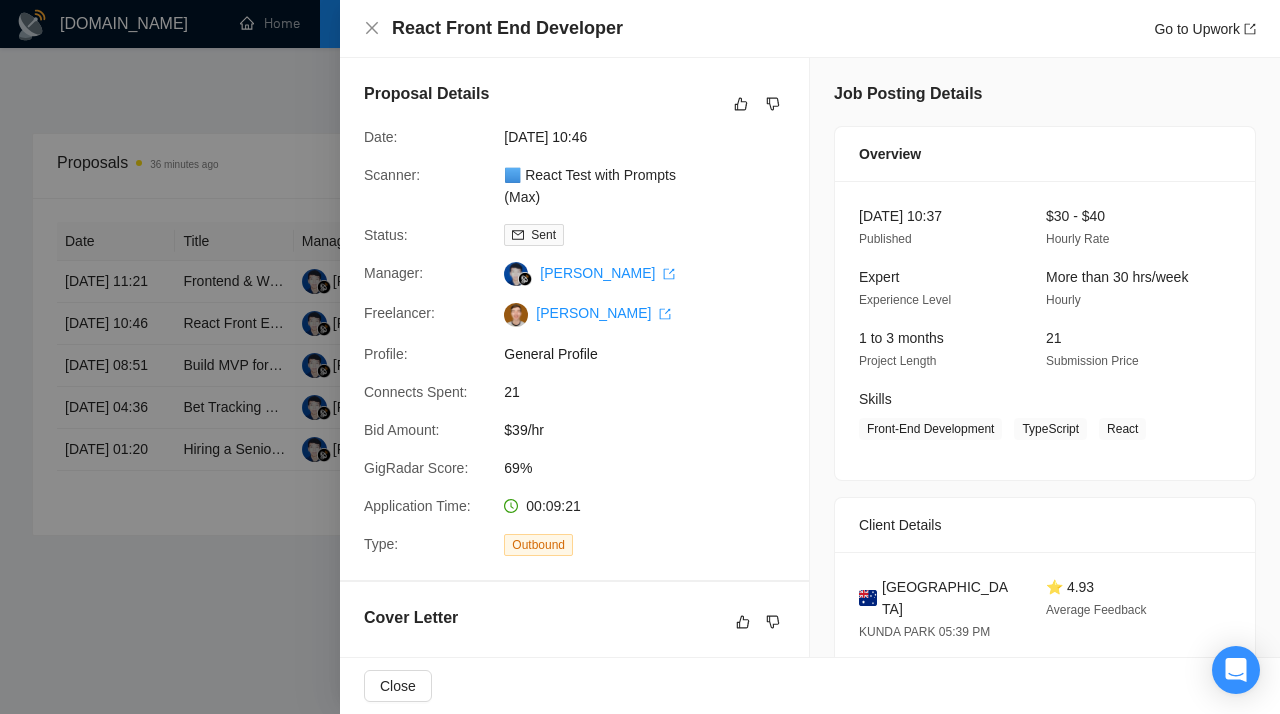 click at bounding box center [640, 357] 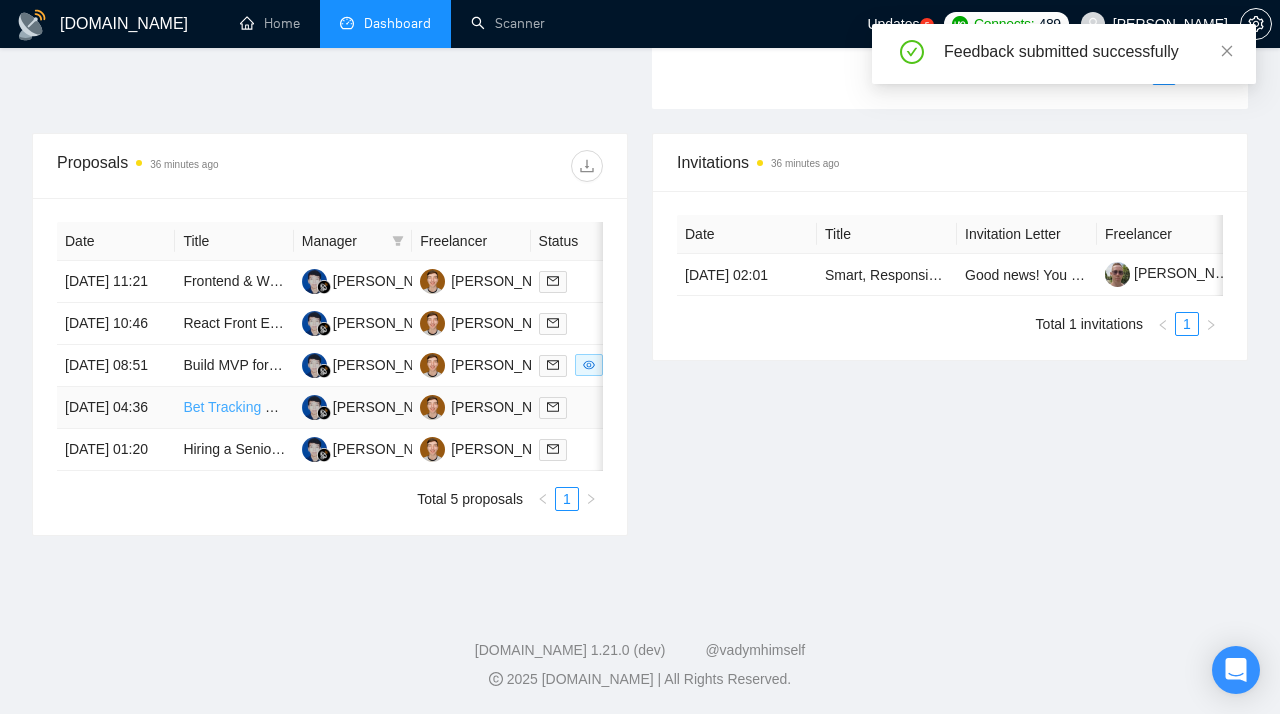 click on "Bet Tracking System Development" at bounding box center [290, 407] 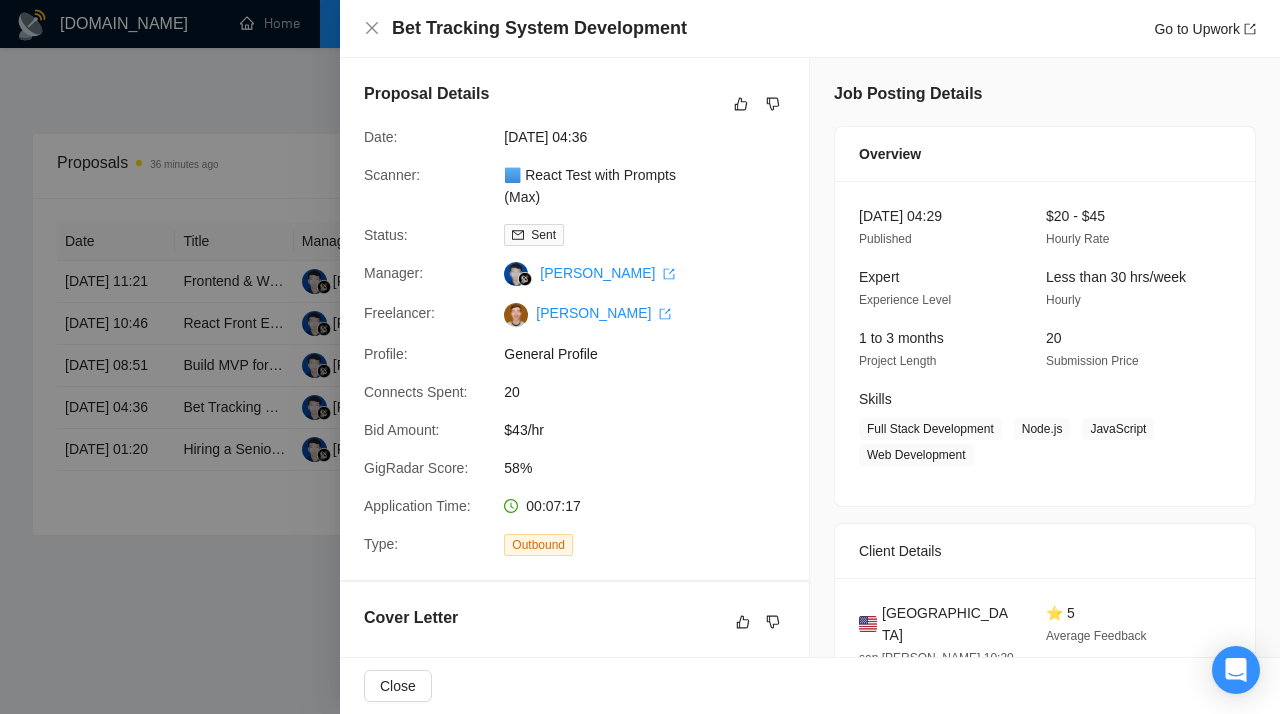 click at bounding box center (640, 357) 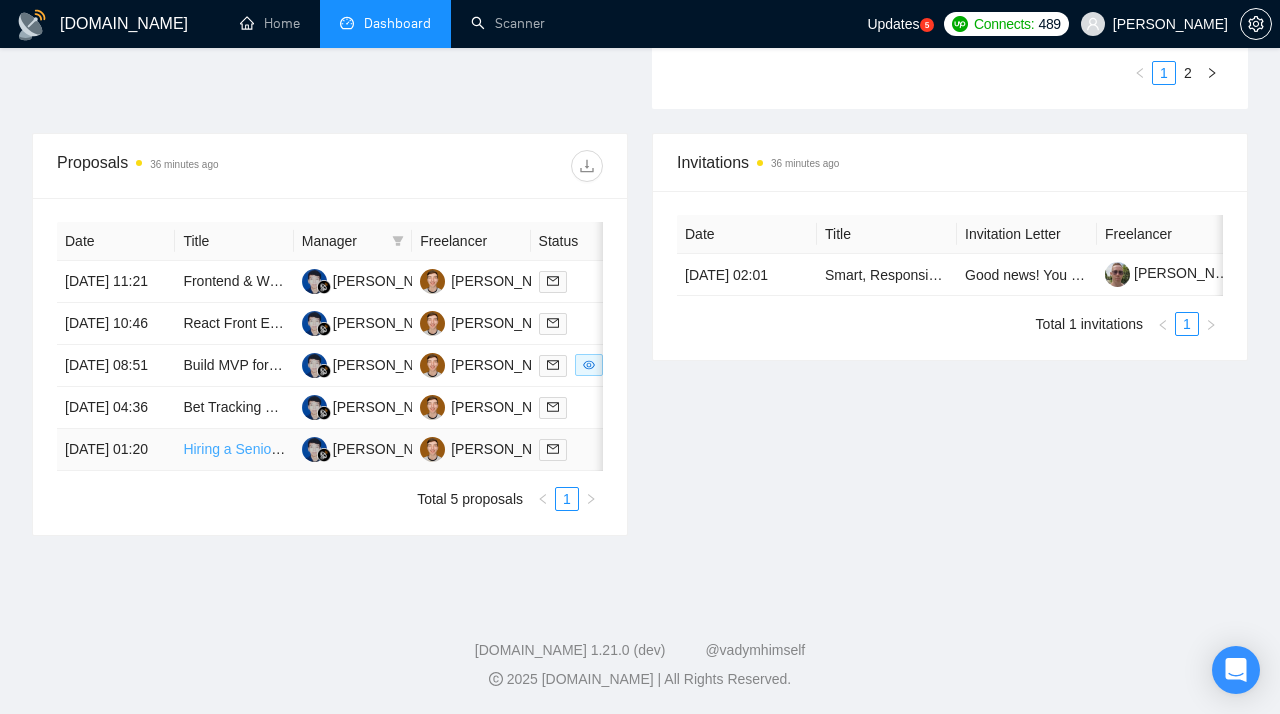 click on "Hiring a Senior [PERSON_NAME] Developer To Help Screen Employee Applications" at bounding box center [444, 449] 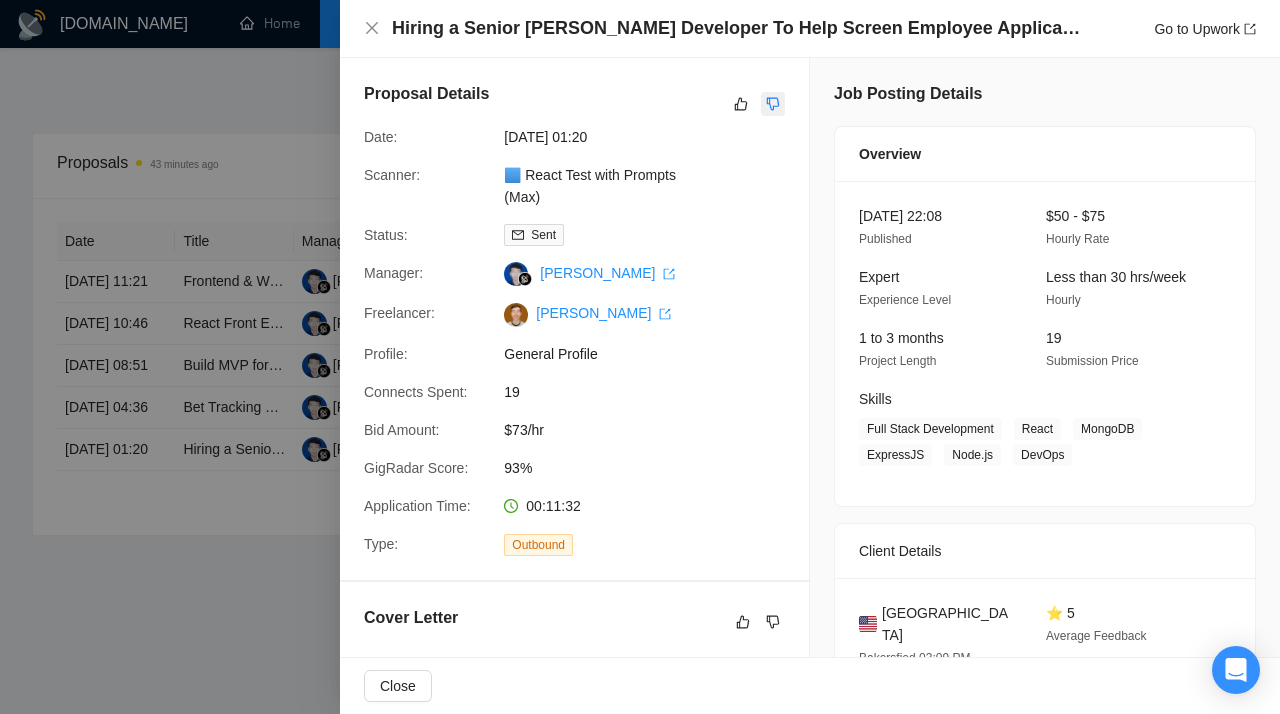 click 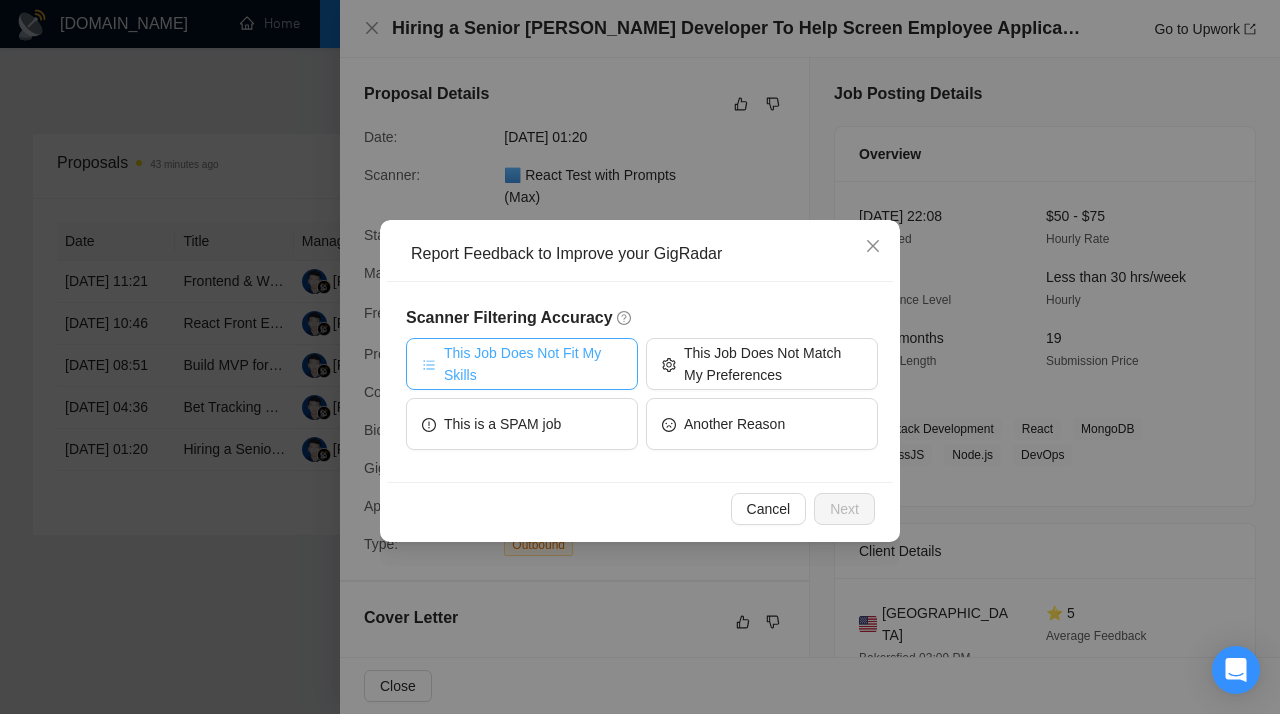 click on "This Job Does Not Fit My Skills" at bounding box center (533, 364) 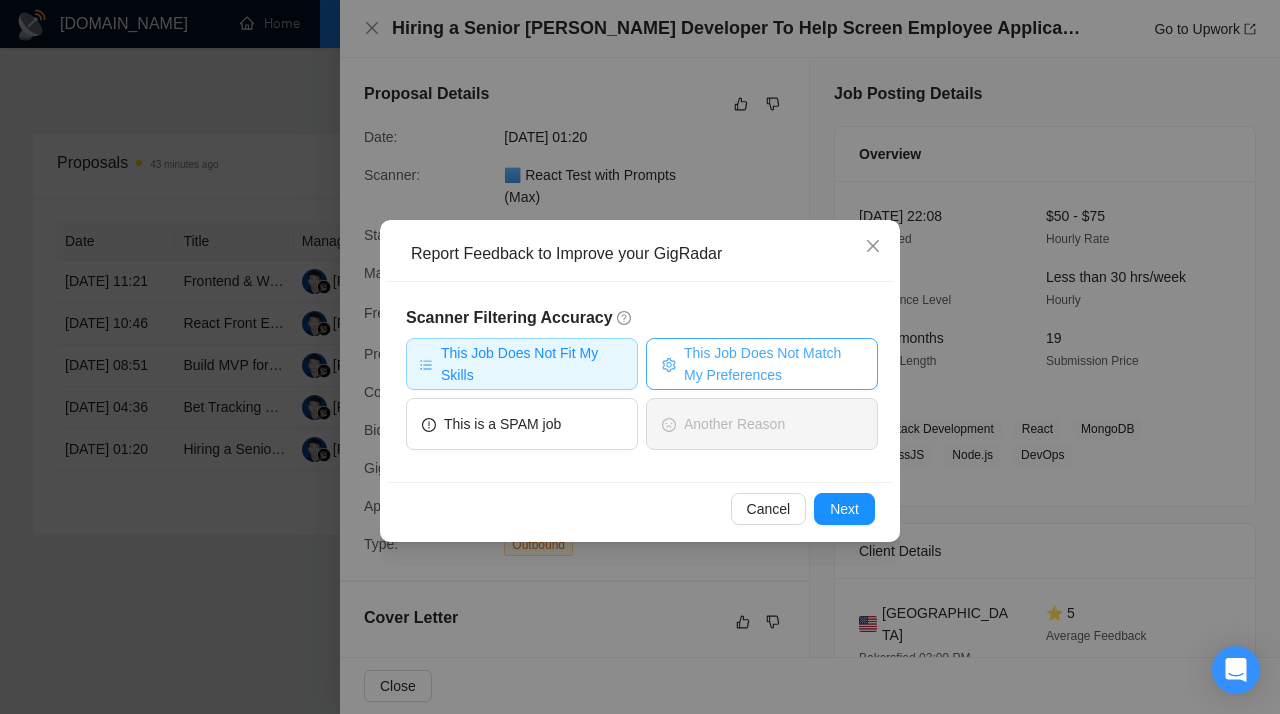 click on "This Job Does Not Match My Preferences" at bounding box center (773, 364) 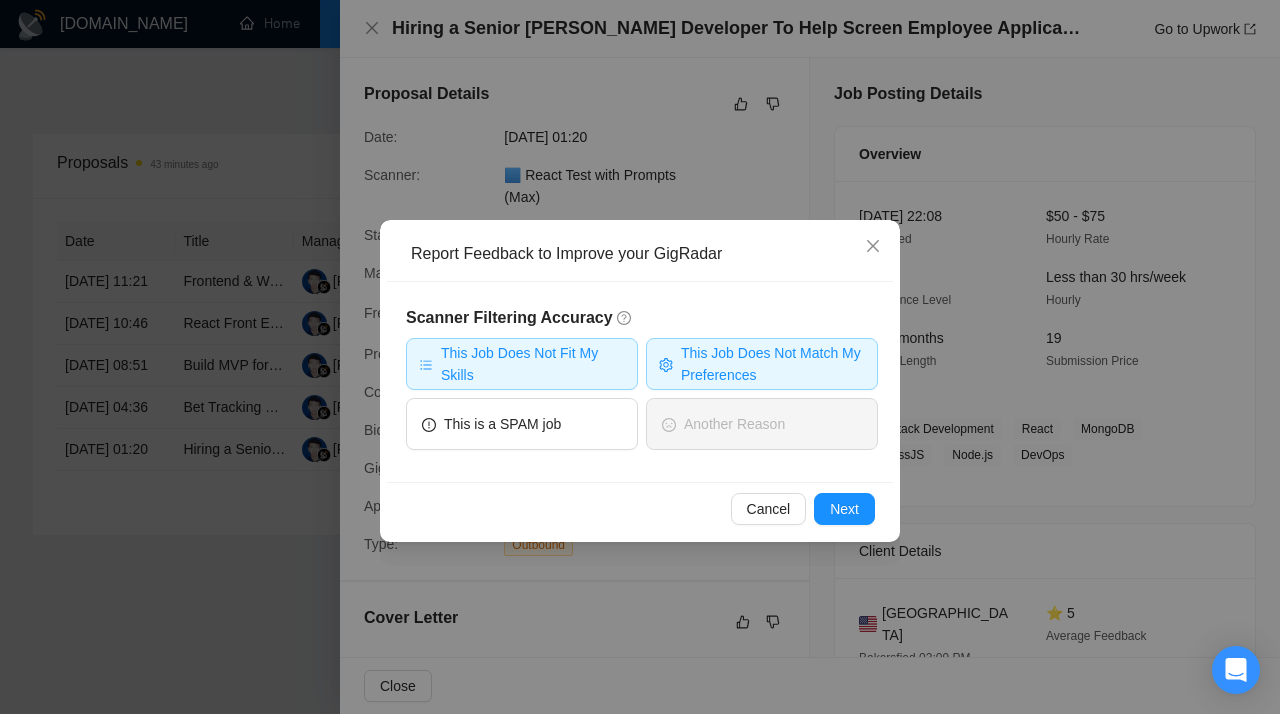 click on "This Job Does Not Fit My Skills" at bounding box center (533, 364) 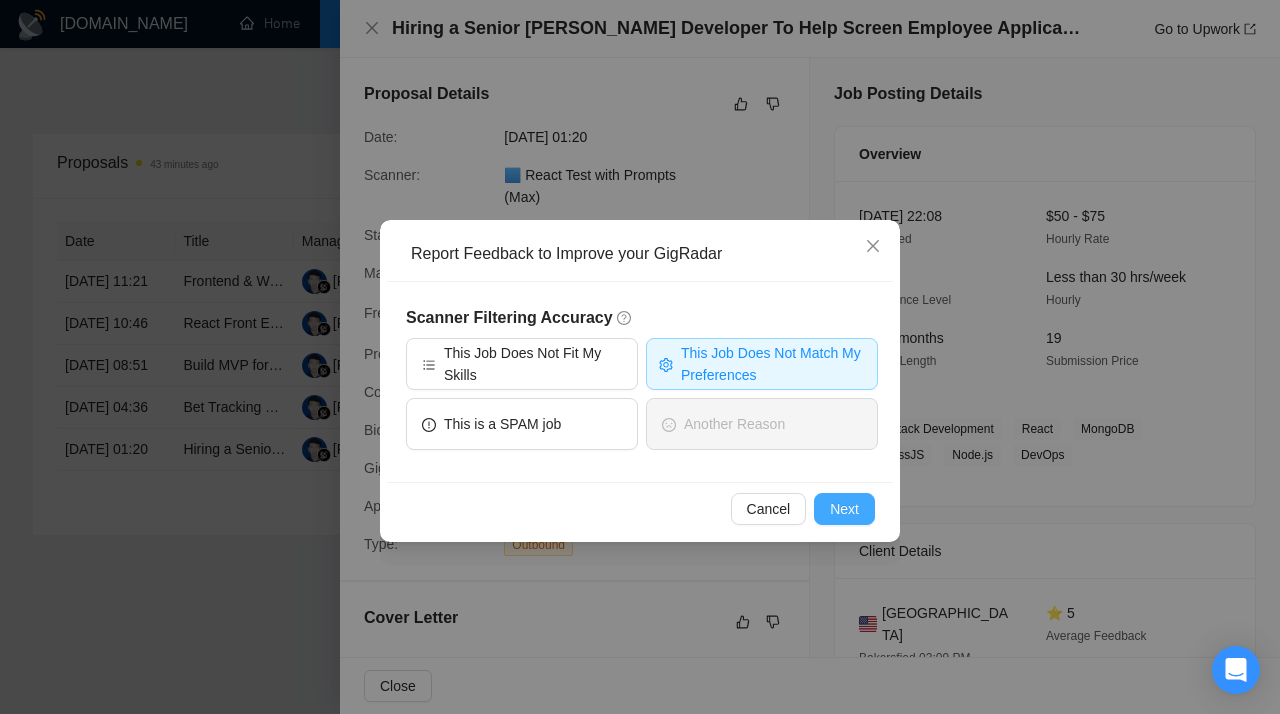 click on "Next" at bounding box center [844, 509] 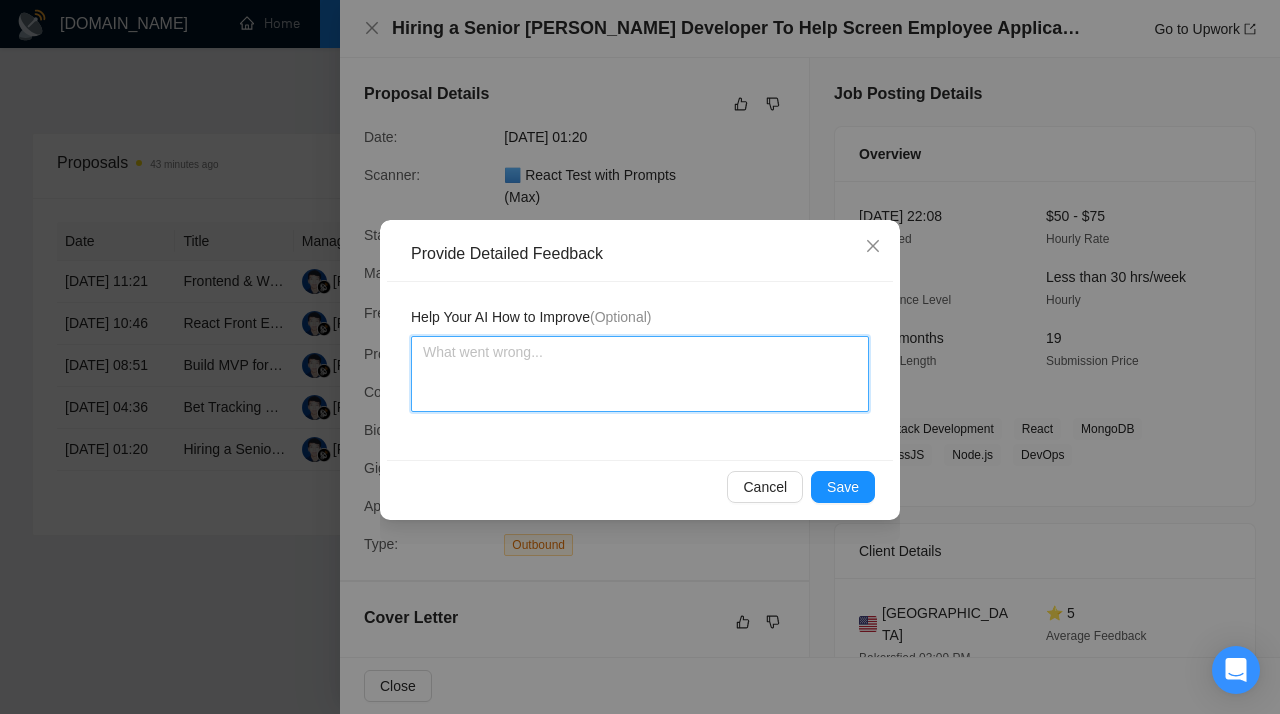 click at bounding box center [640, 374] 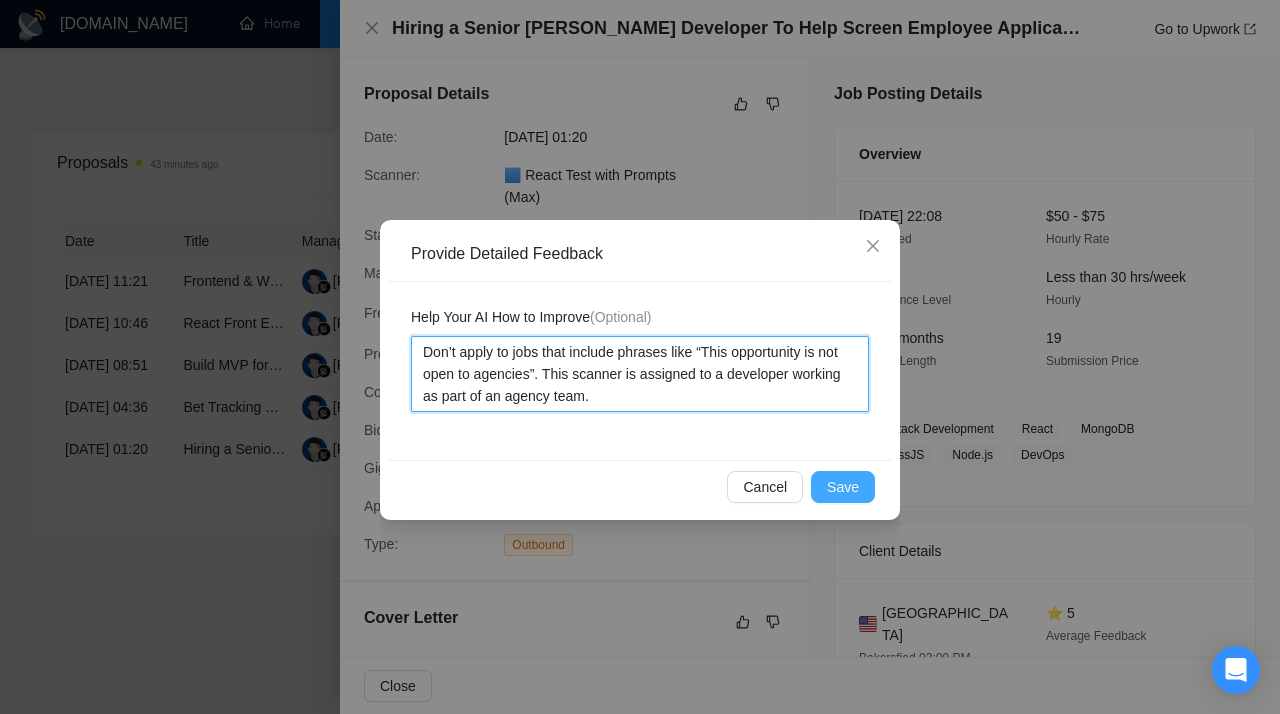 type on "Don’t apply to jobs that include phrases like “This opportunity is not open to agencies”. This scanner is assigned to a developer working as part of an agency team." 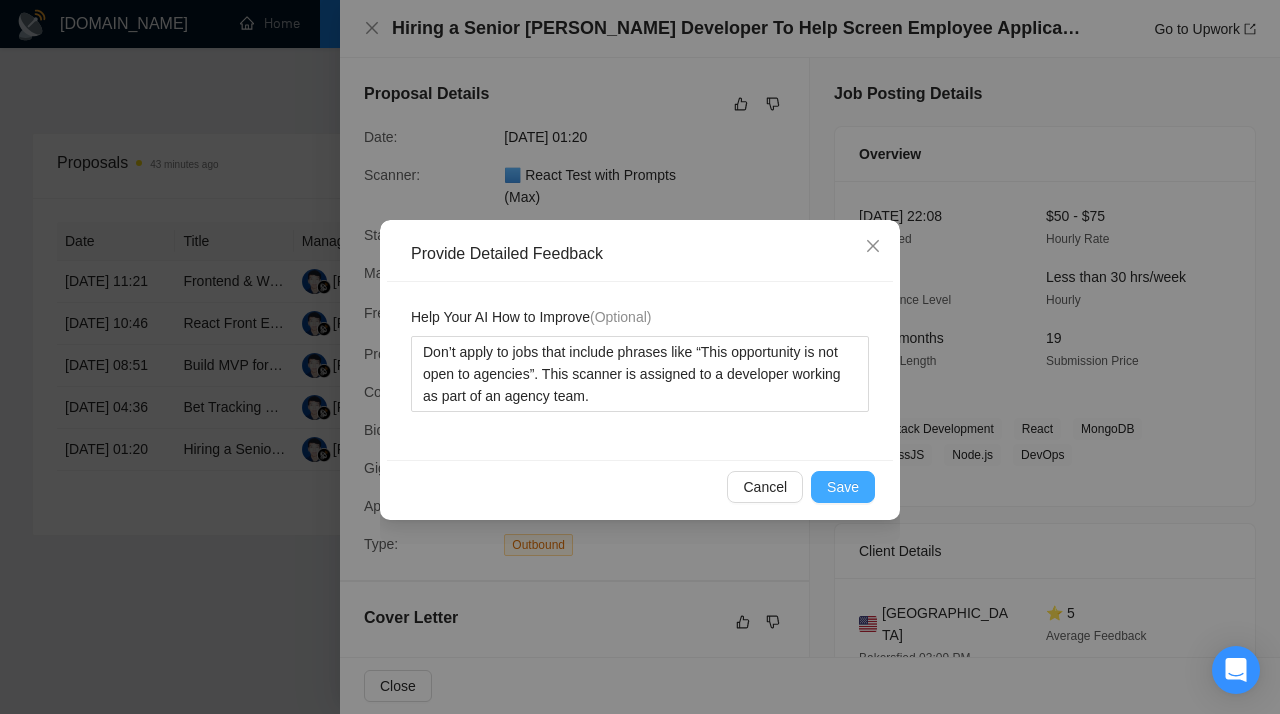 click on "Save" at bounding box center (843, 487) 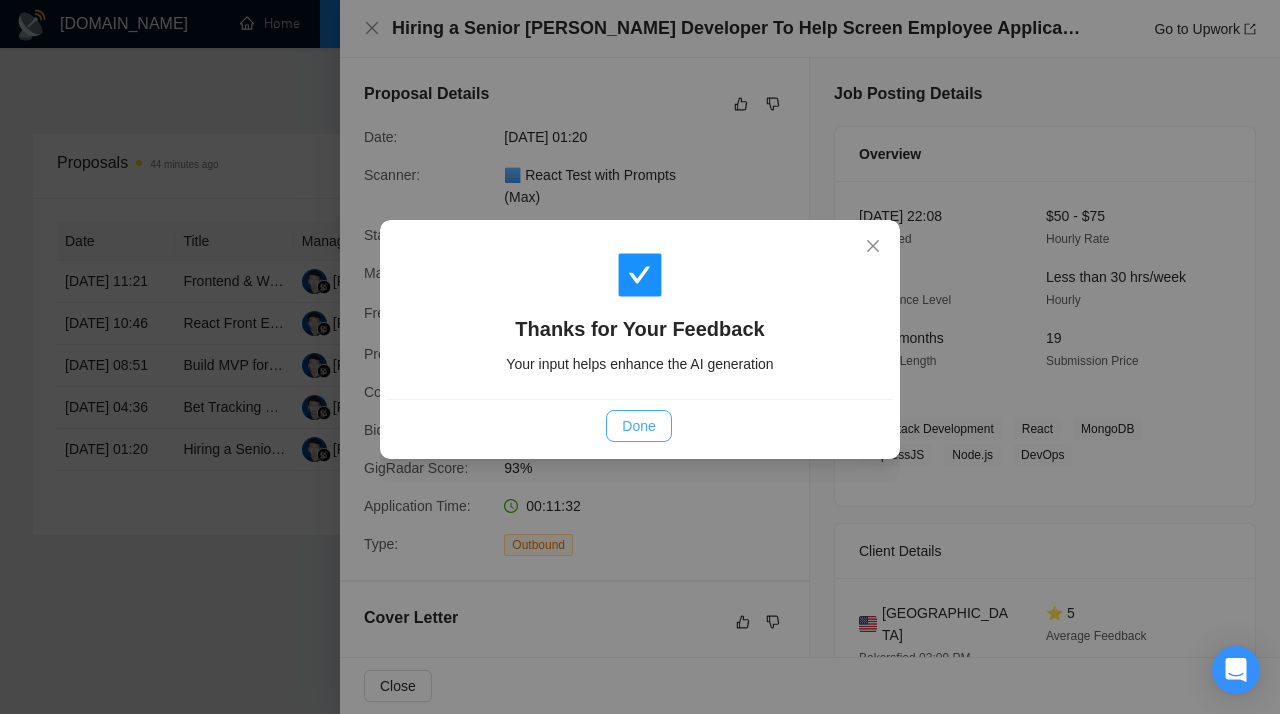 click on "Done" at bounding box center [638, 426] 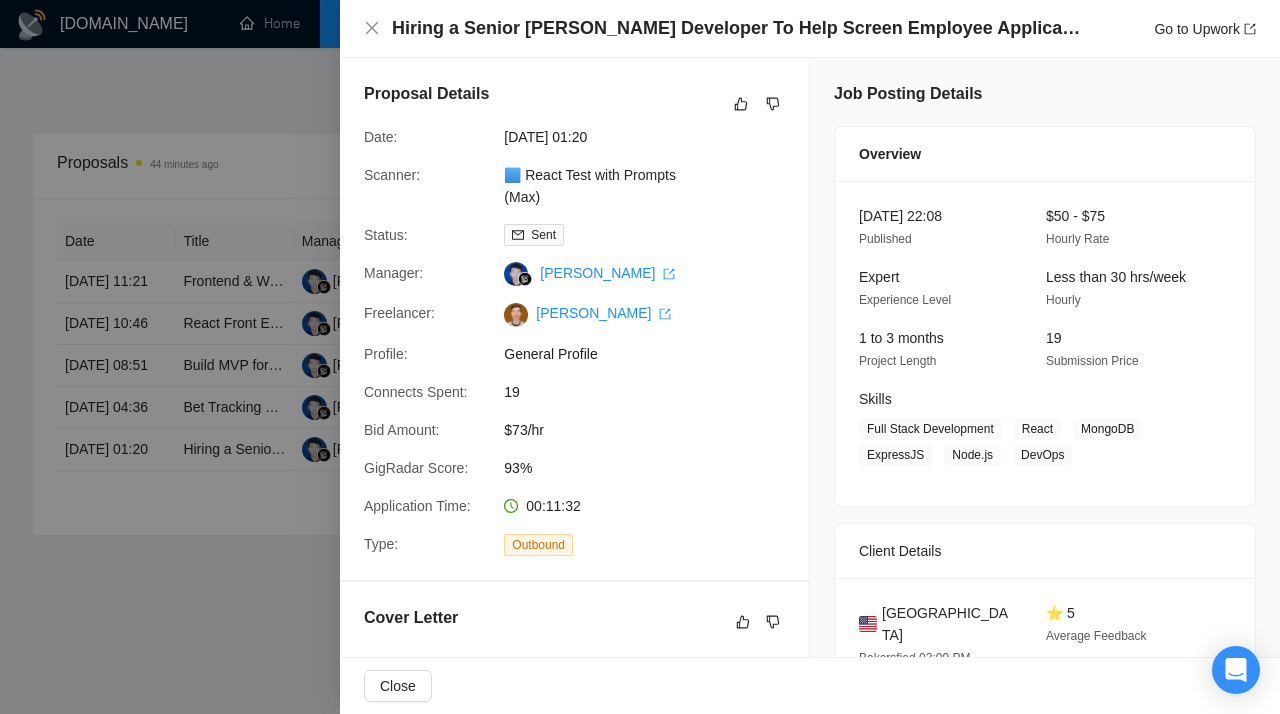 click at bounding box center (640, 357) 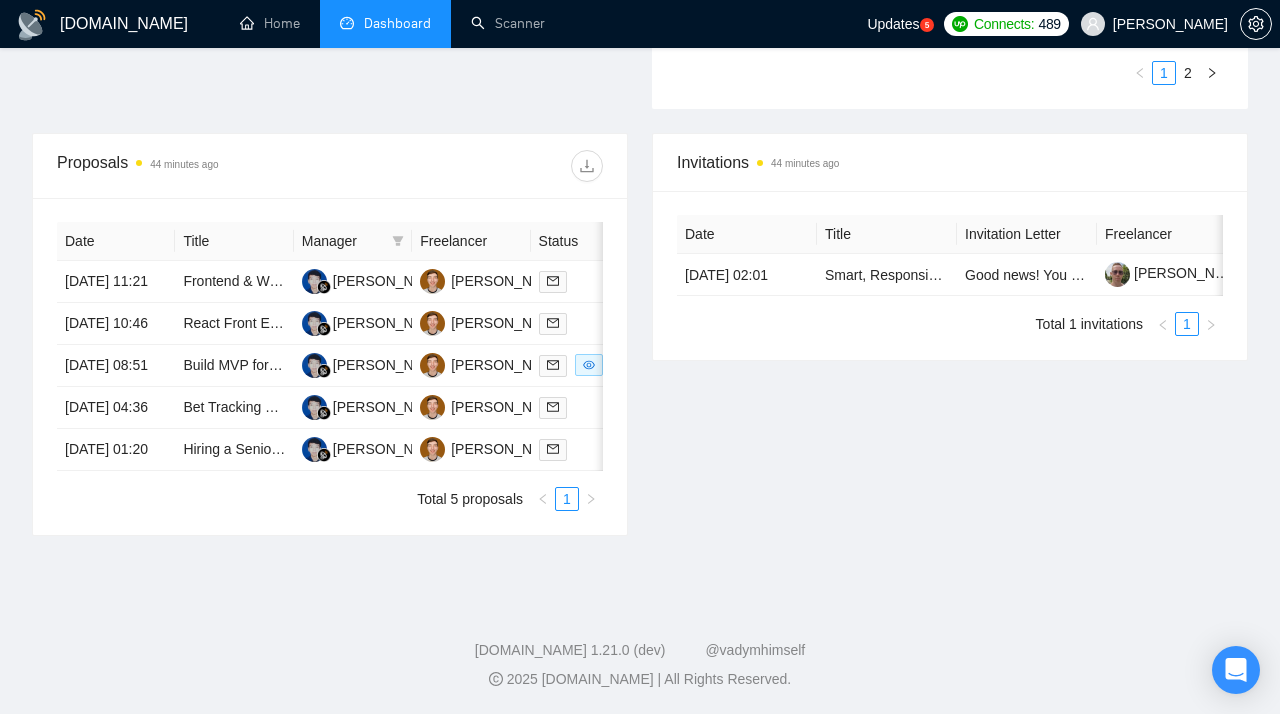 scroll, scrollTop: 0, scrollLeft: 0, axis: both 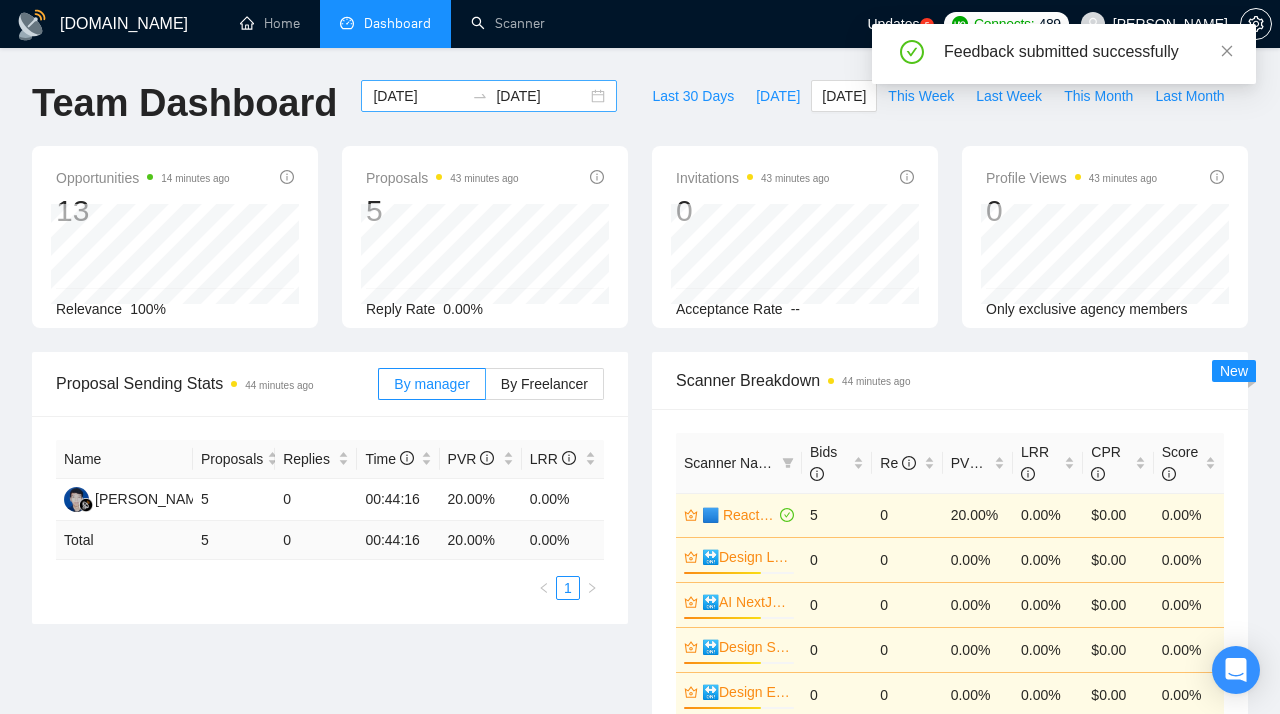 click on "[DATE] [DATE]" at bounding box center [489, 96] 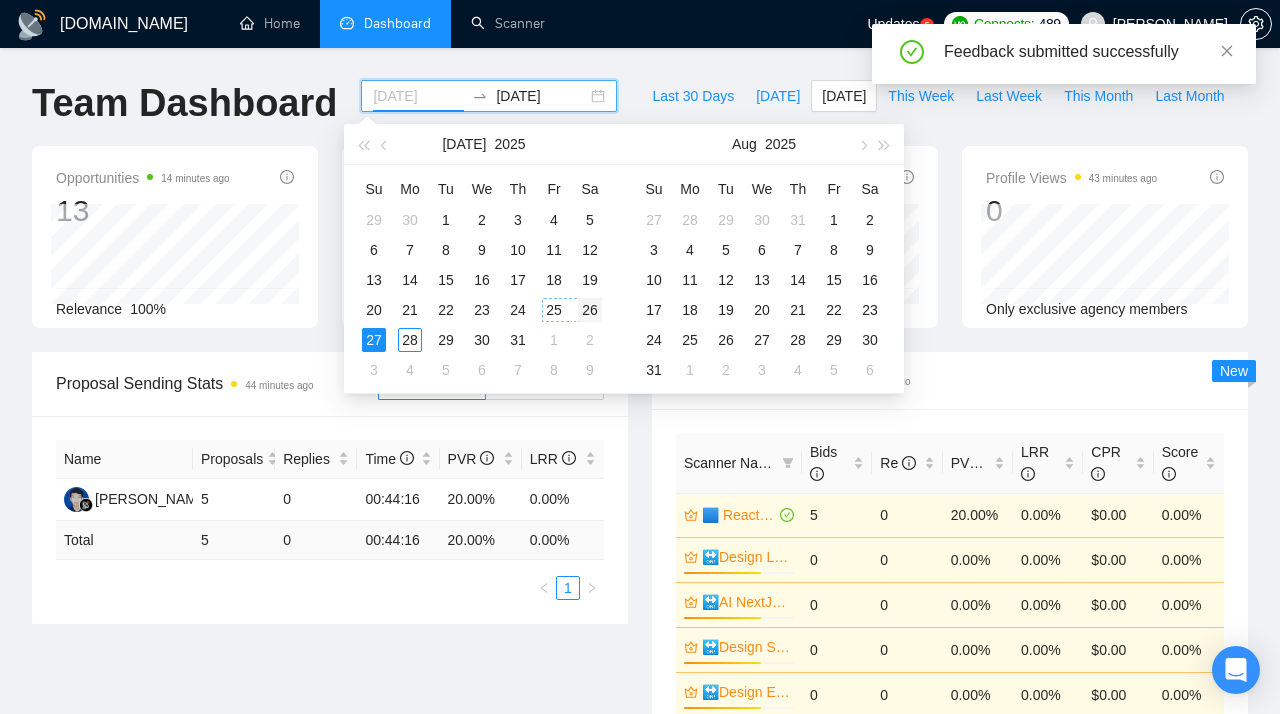 type on "[DATE]" 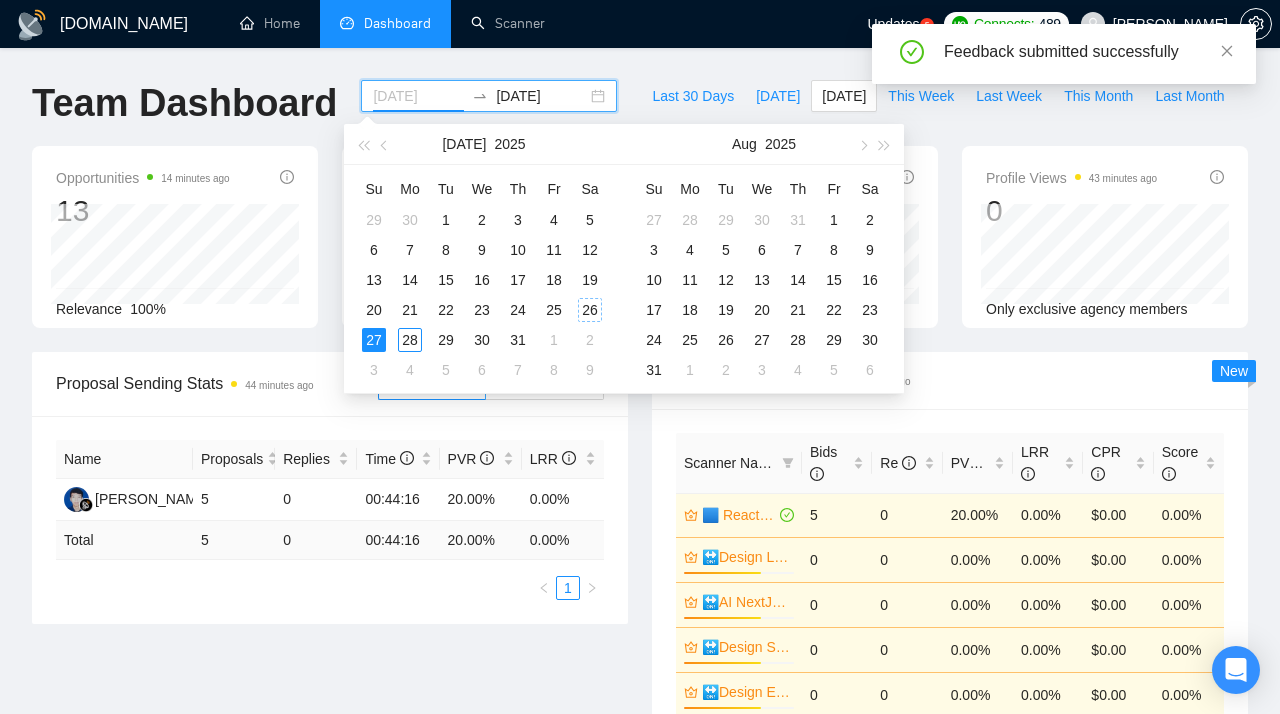 click on "26" at bounding box center [590, 310] 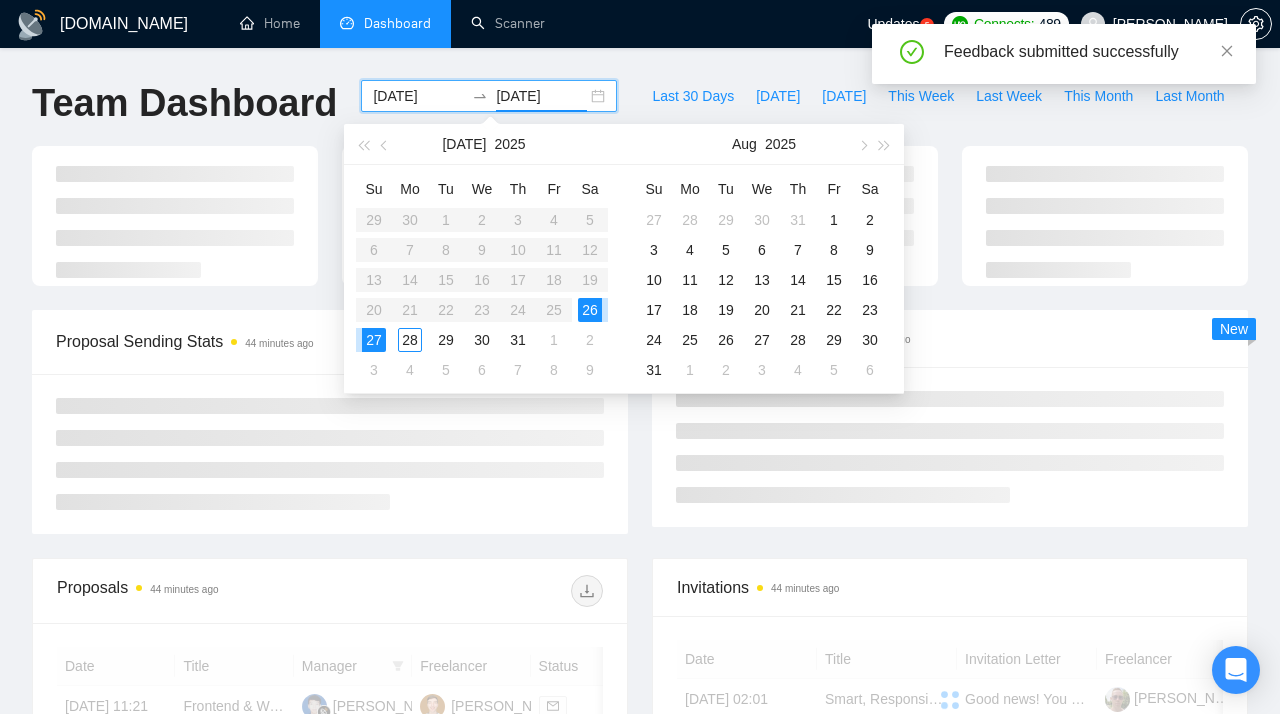 click on "26" at bounding box center (590, 310) 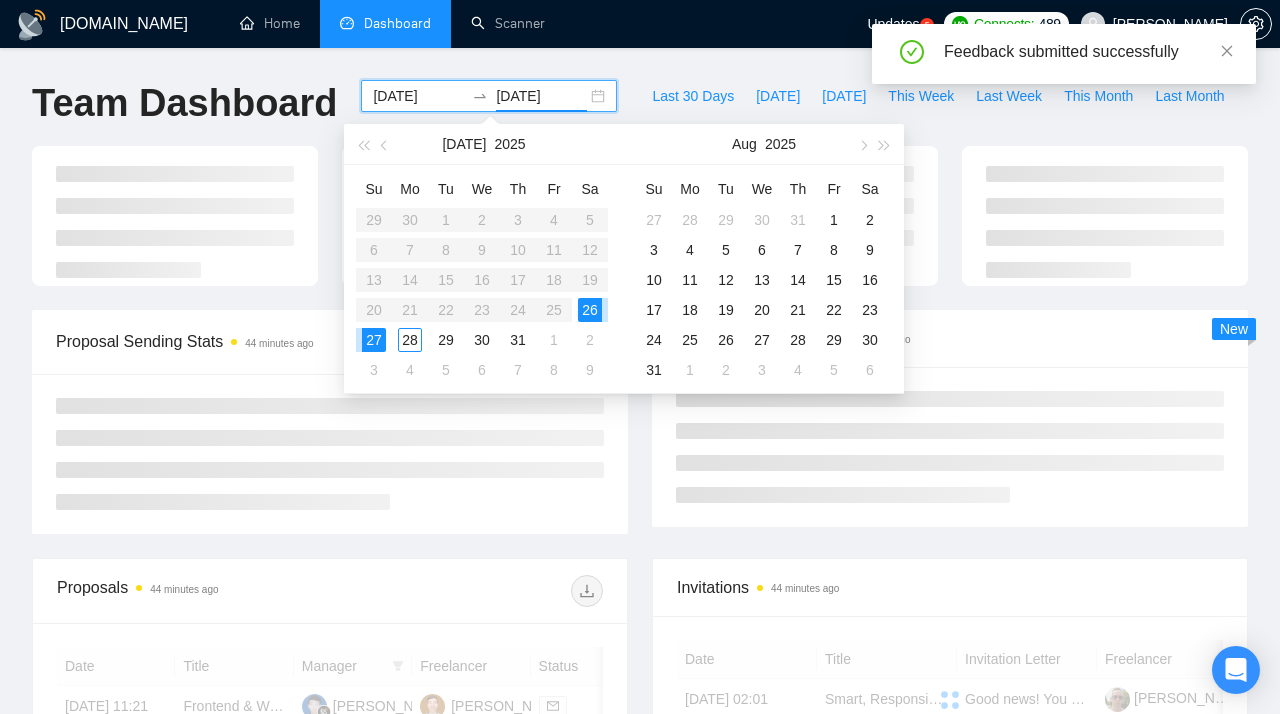 type on "[DATE]" 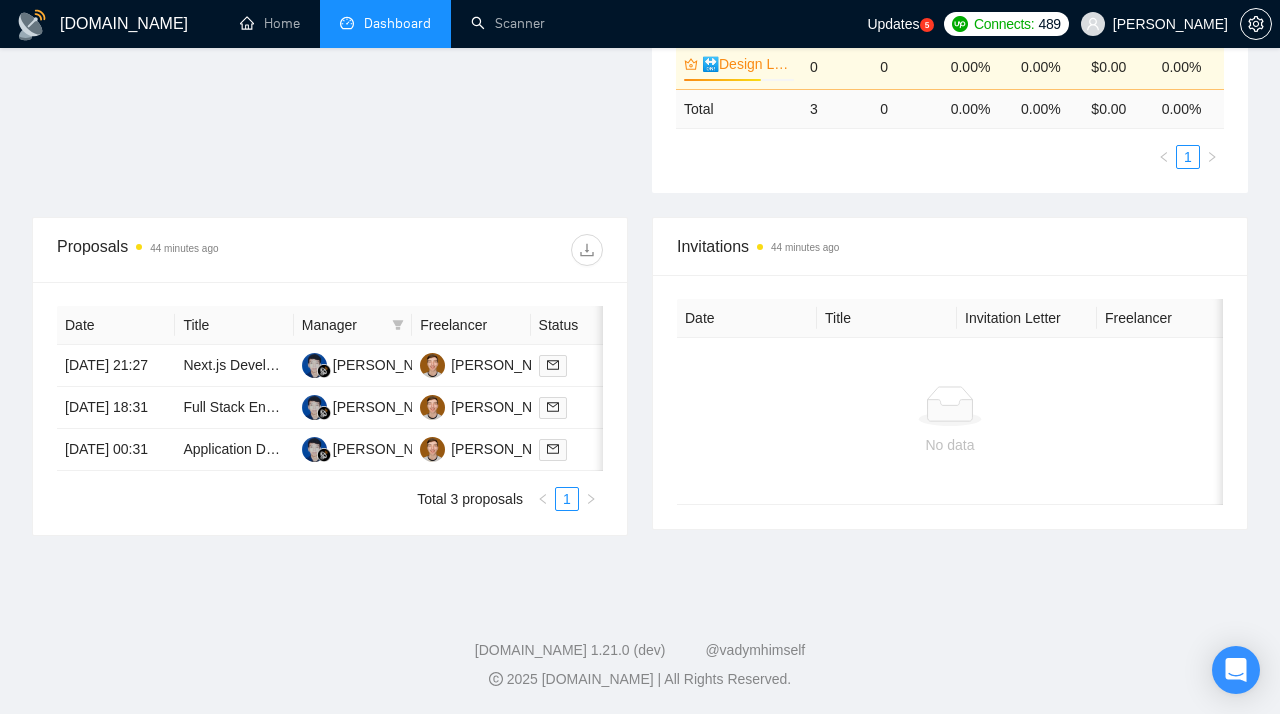 scroll, scrollTop: 588, scrollLeft: 0, axis: vertical 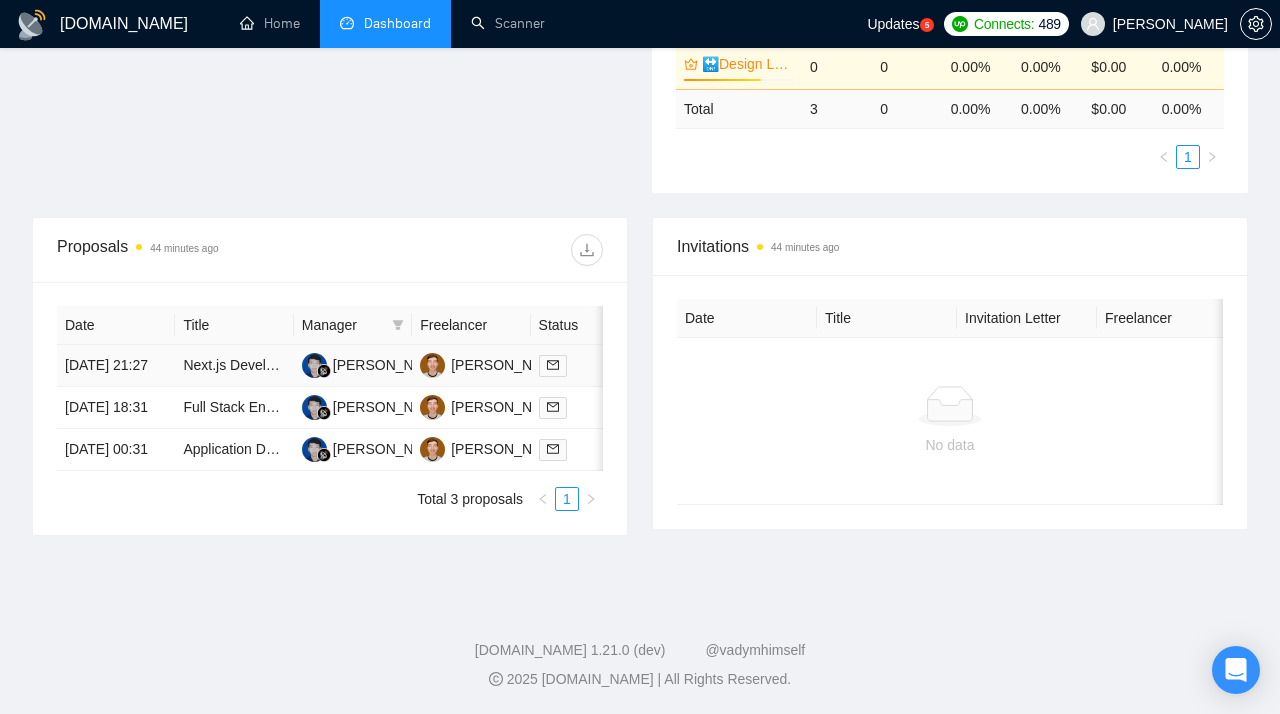 click on "Next.js Developer Needed for Santa Letter Generation Website (Stripe + AI + Tailwind)" at bounding box center (234, 366) 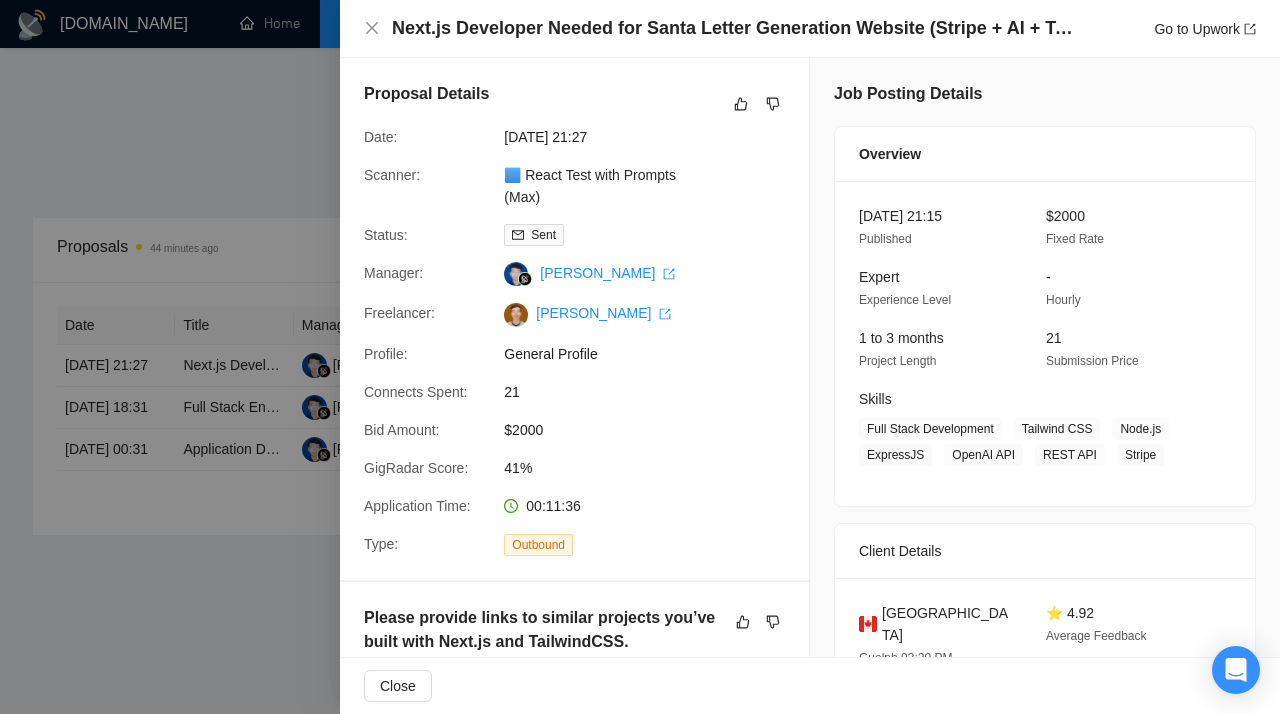click at bounding box center [640, 357] 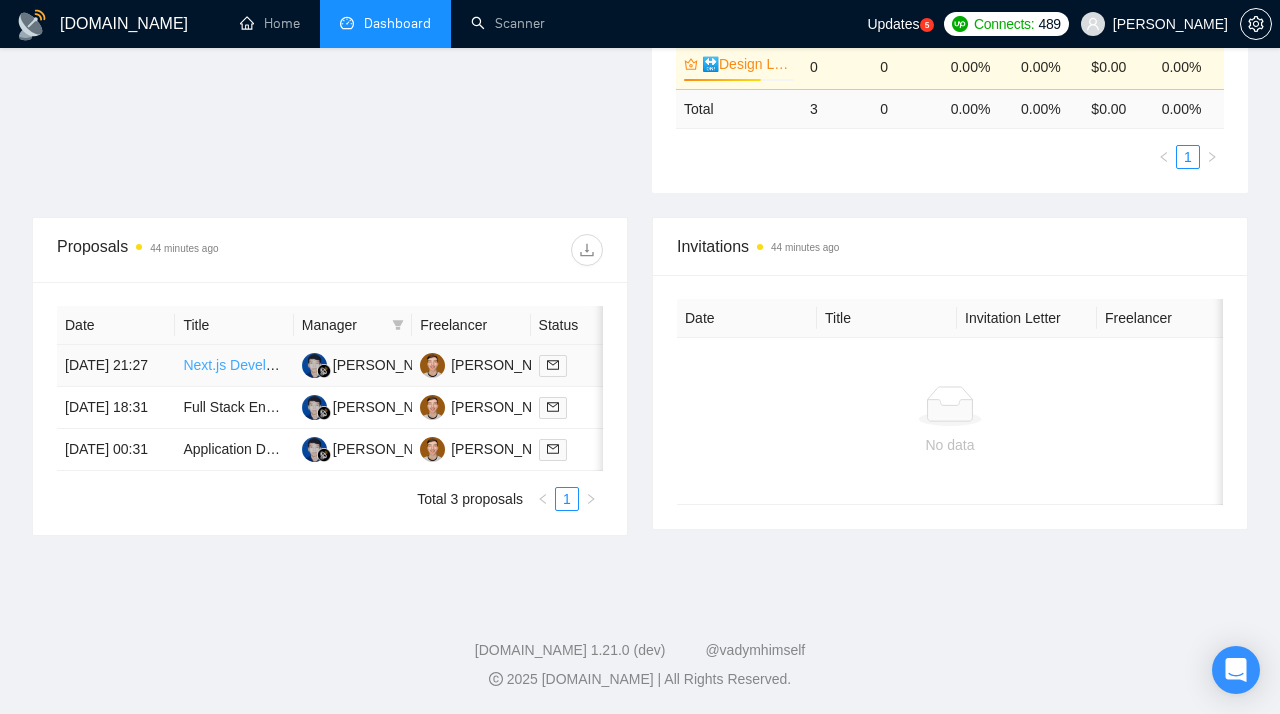 click on "Next.js Developer Needed for Santa Letter Generation Website (Stripe + AI + Tailwind)" at bounding box center (450, 365) 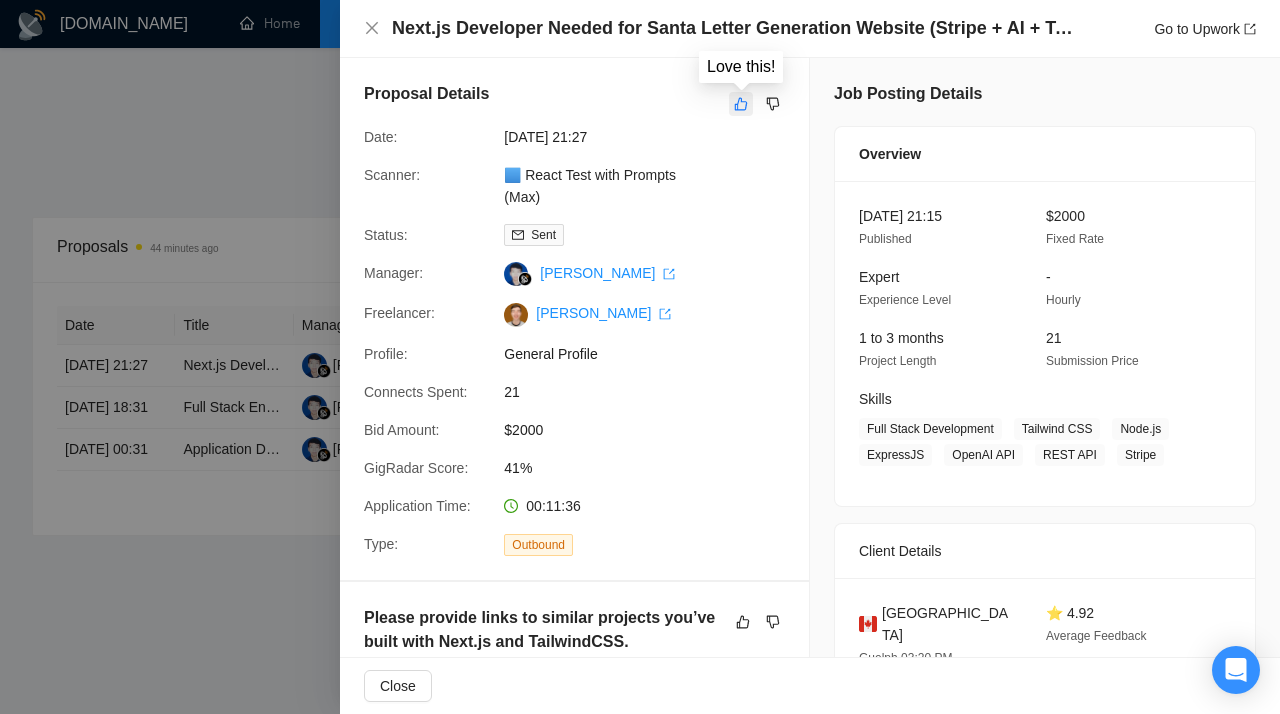 click 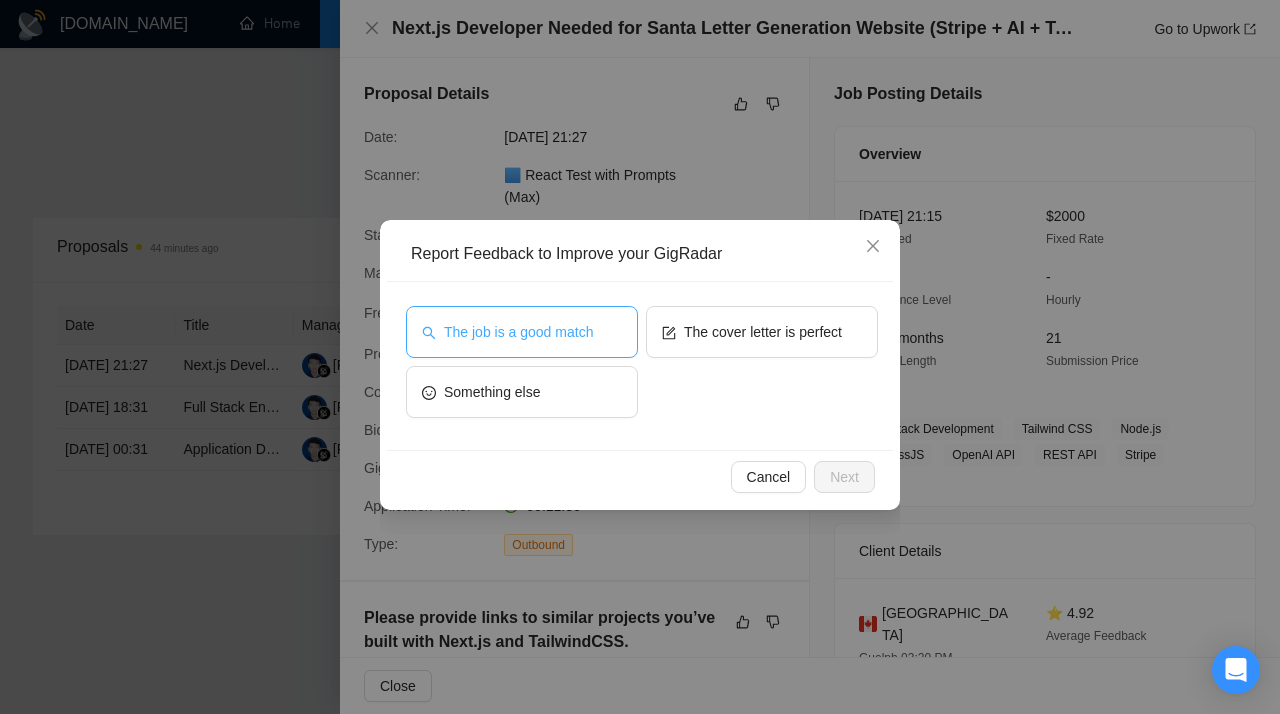 click on "The job is a good match" at bounding box center [518, 332] 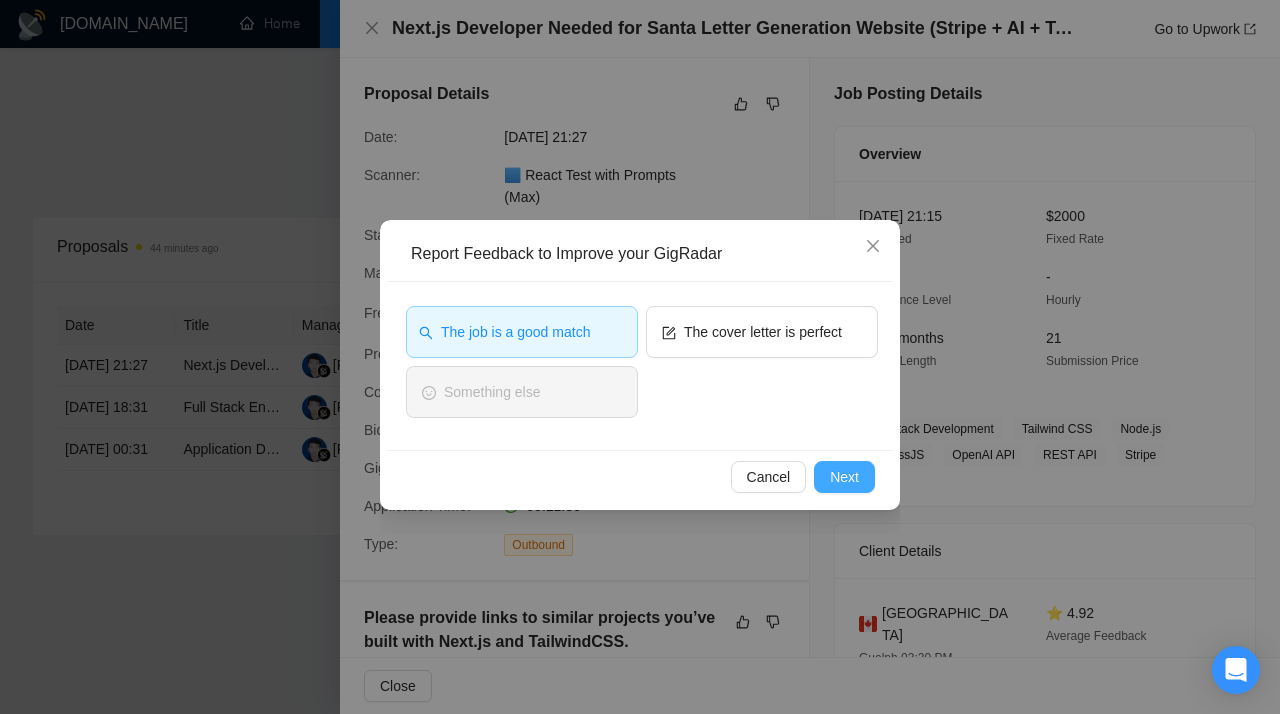 click on "Next" at bounding box center [844, 477] 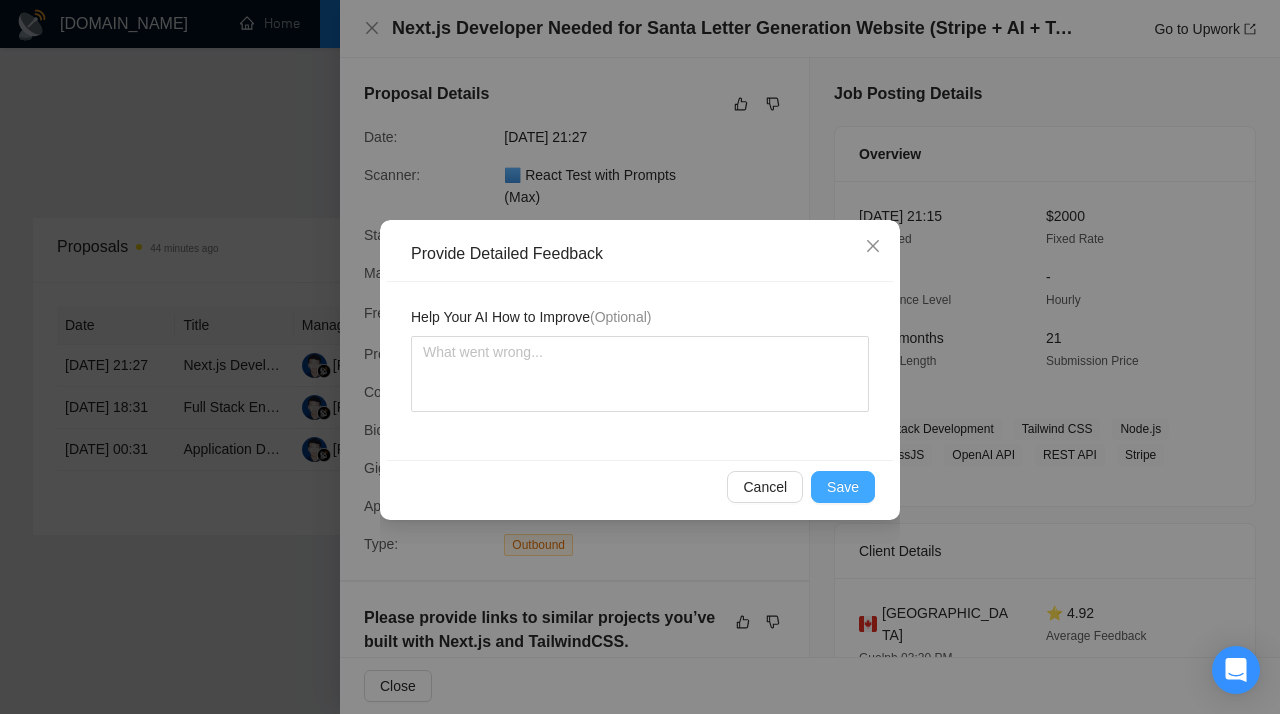 click on "Save" at bounding box center [843, 487] 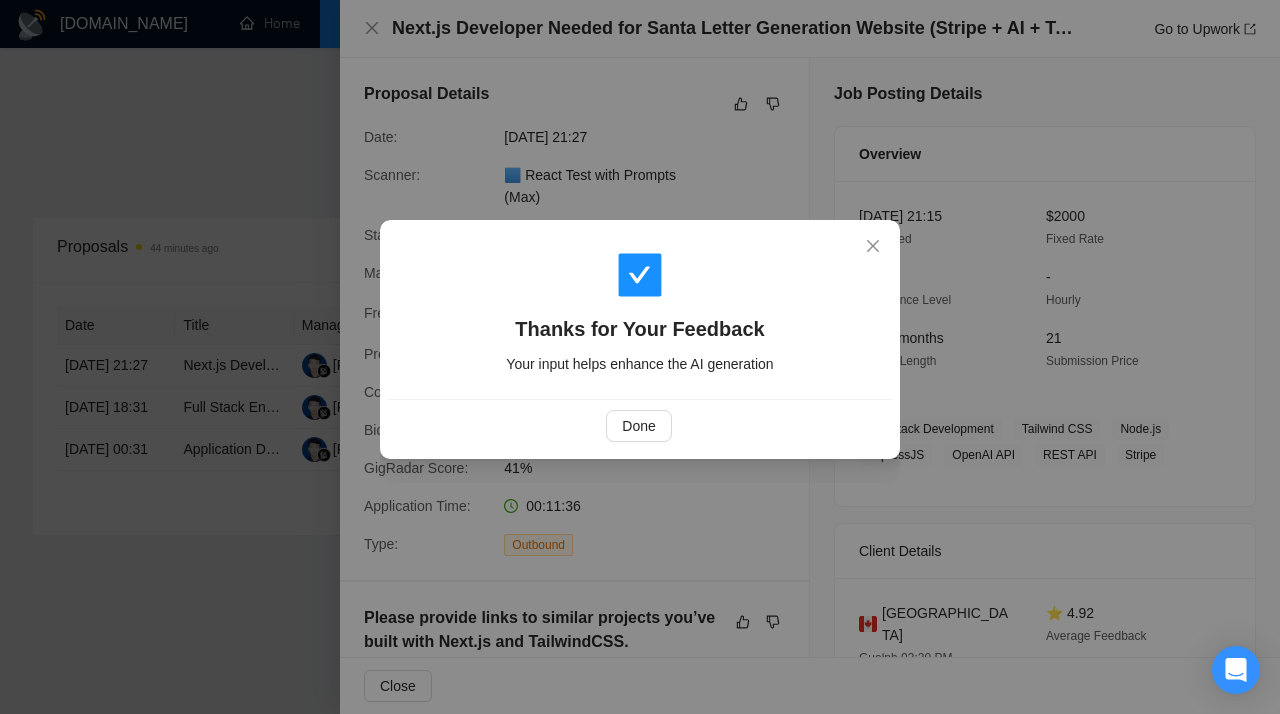 click on "Thanks for Your Feedback Your input helps enhance the AI generation Done" at bounding box center (640, 357) 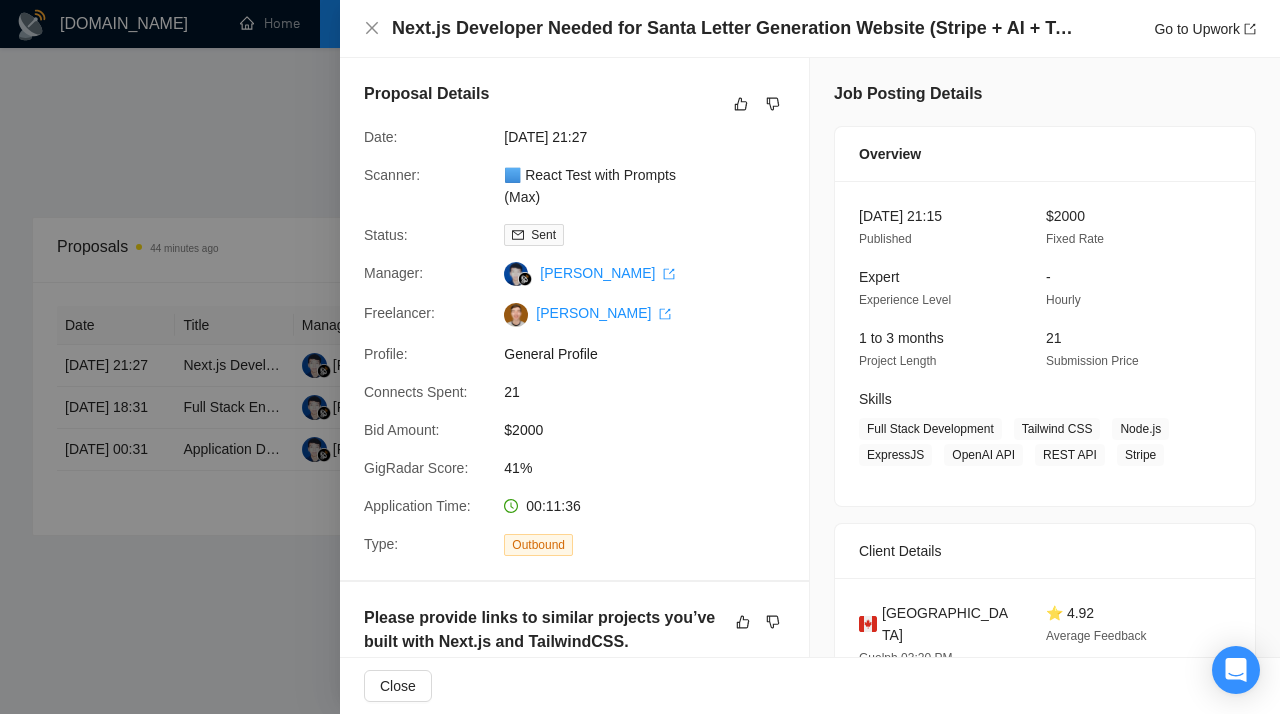 click at bounding box center [640, 357] 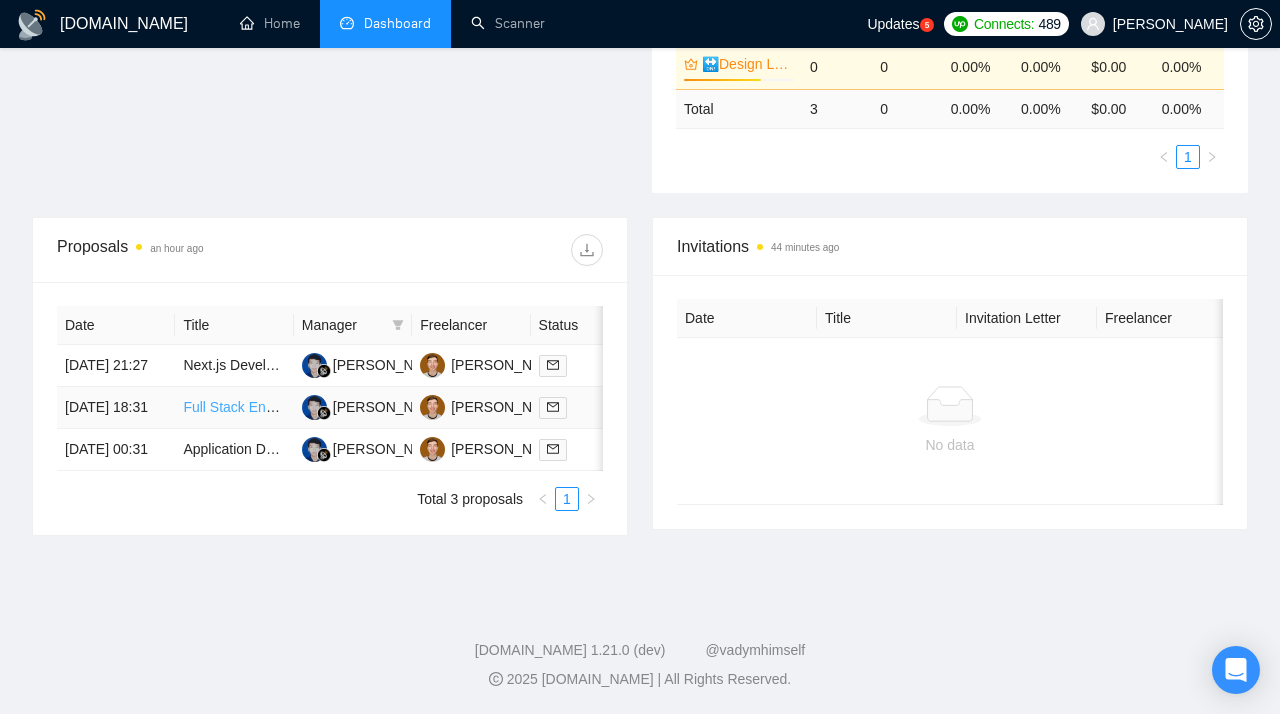 click on "Full Stack Engineer Needed for Car Buying Platform Development" at bounding box center (388, 407) 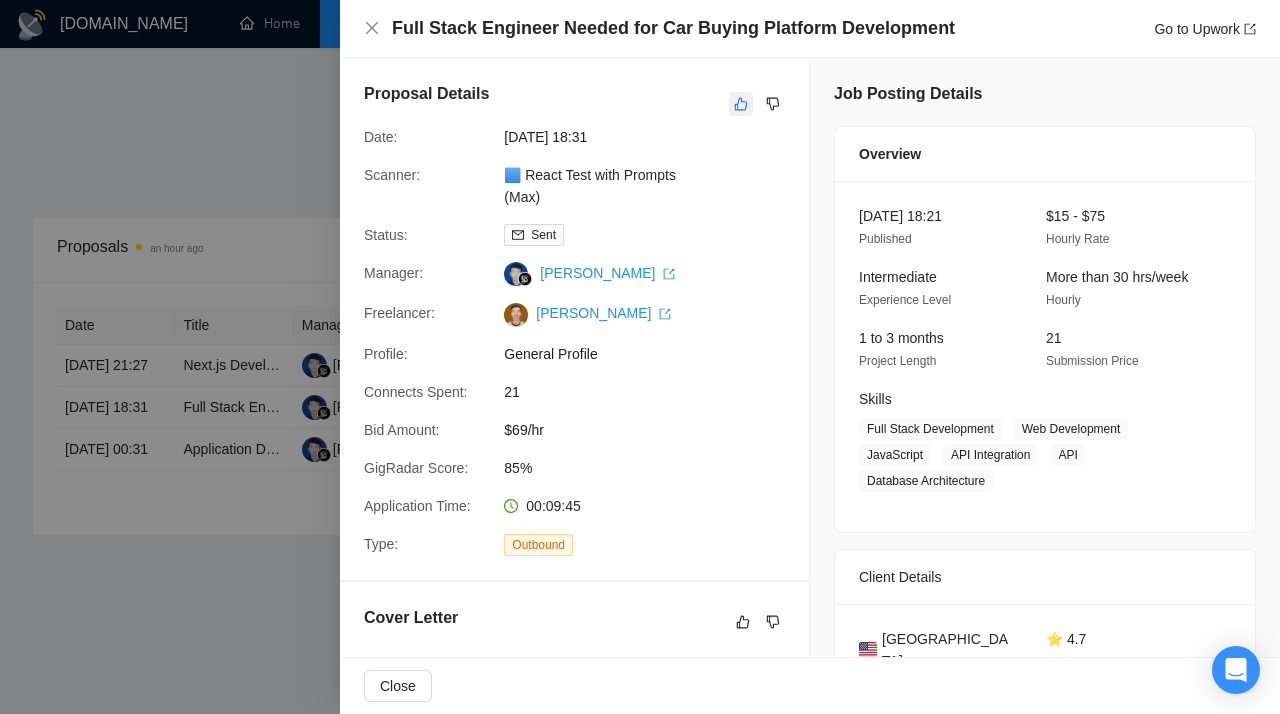 click at bounding box center [741, 104] 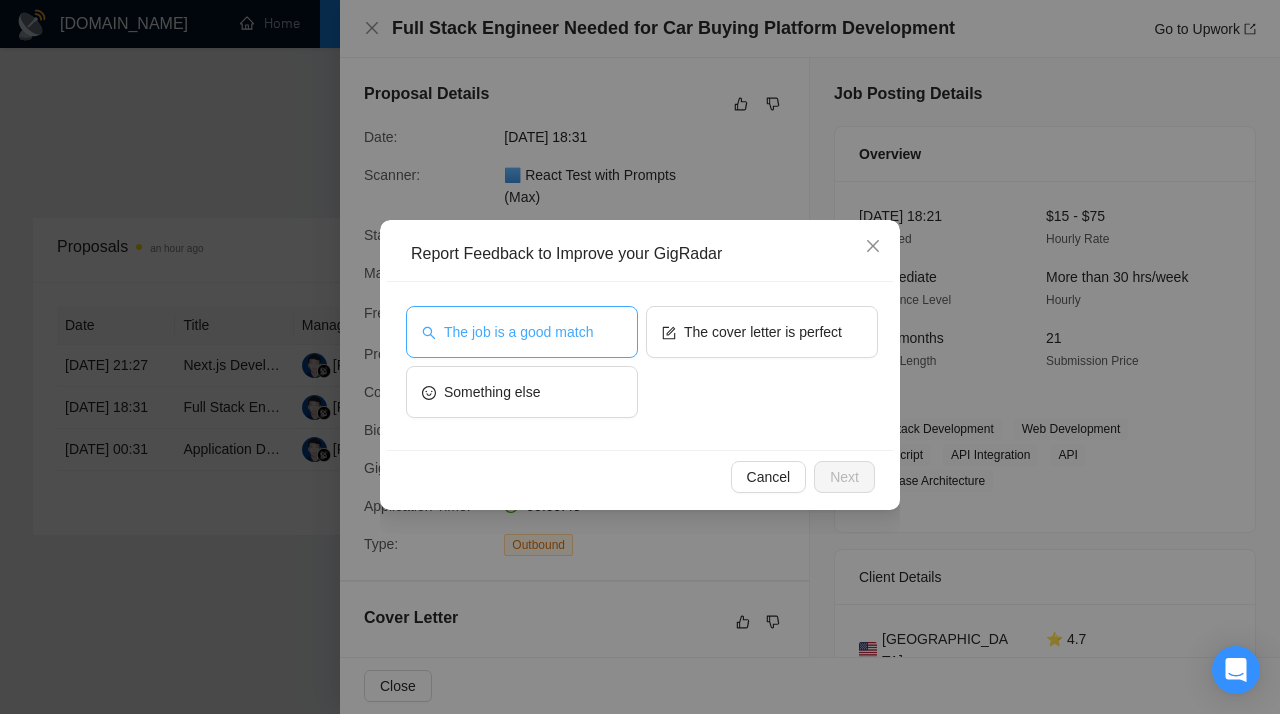 click on "The job is a good match" at bounding box center [518, 332] 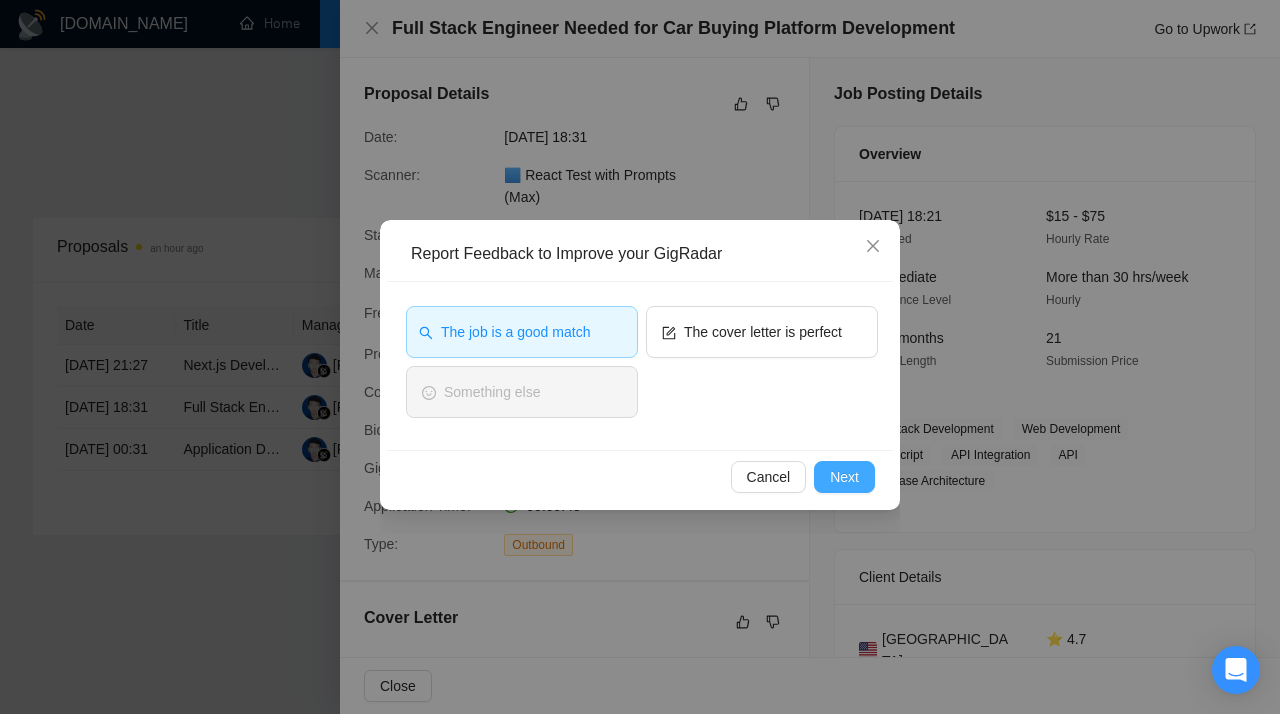 click on "Next" at bounding box center (844, 477) 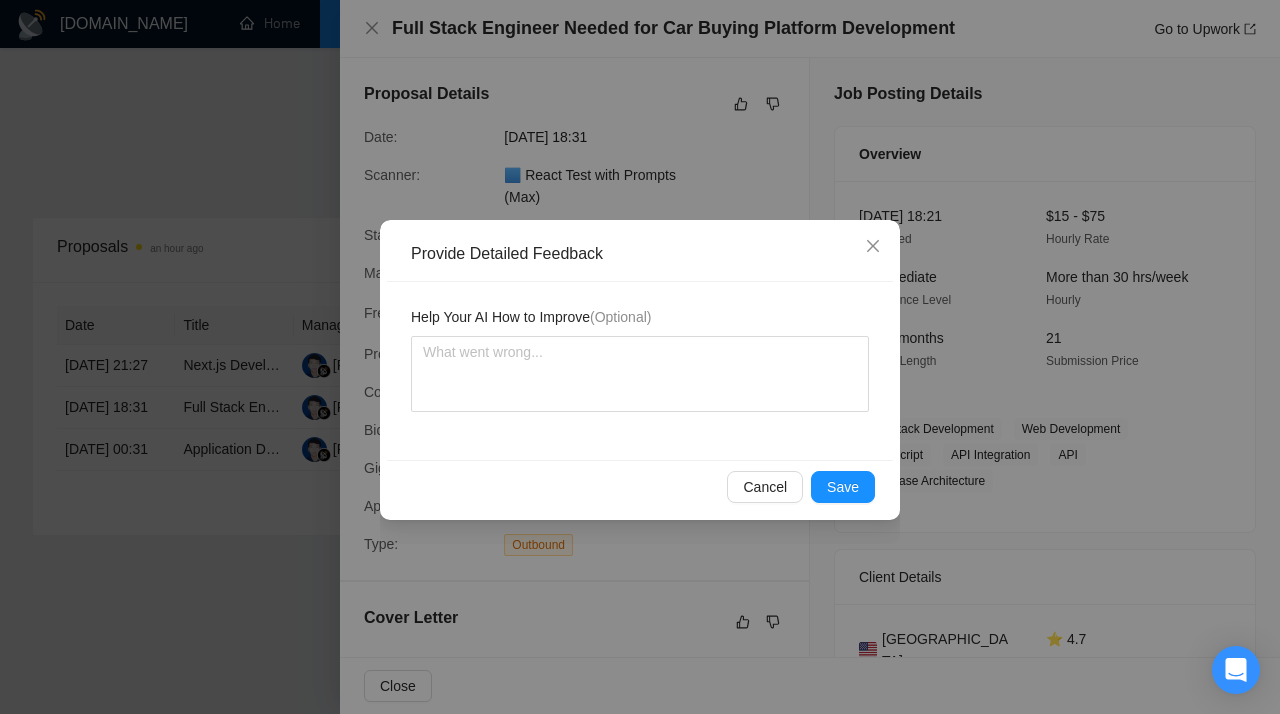 click on "Provide Detailed Feedback Help Your AI How to Improve  (Optional) Cancel Save" at bounding box center (640, 357) 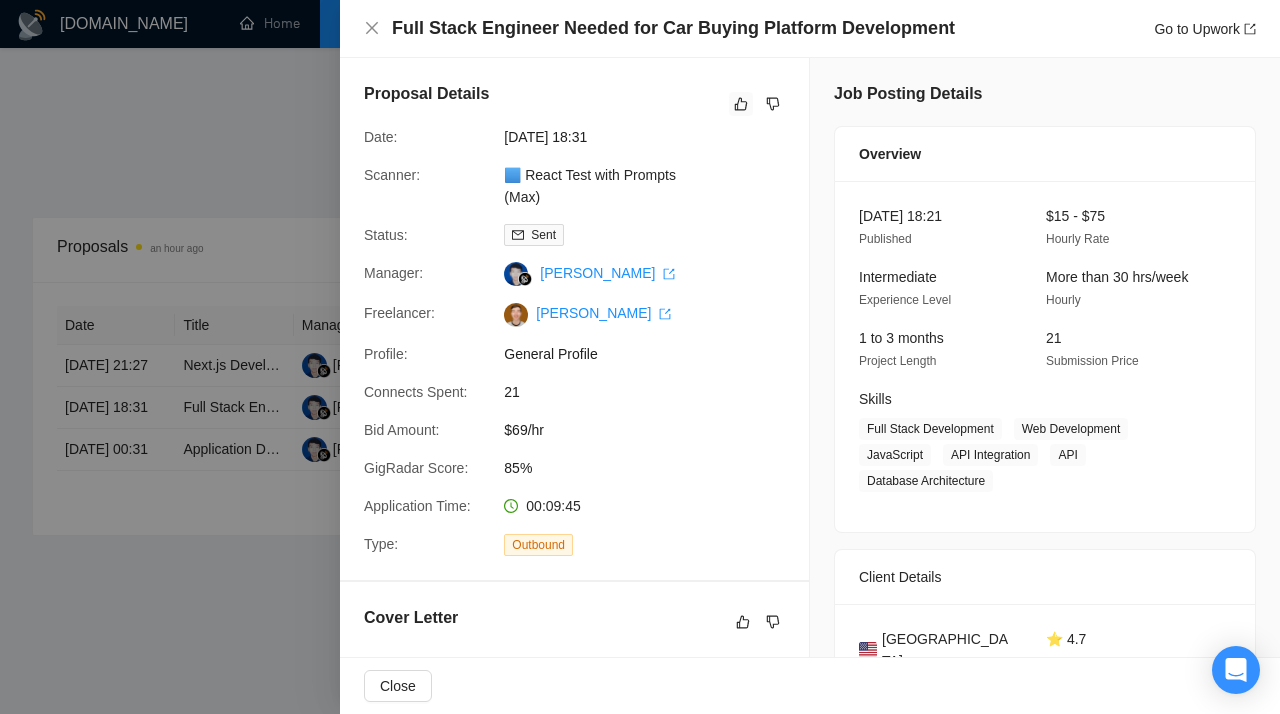 type 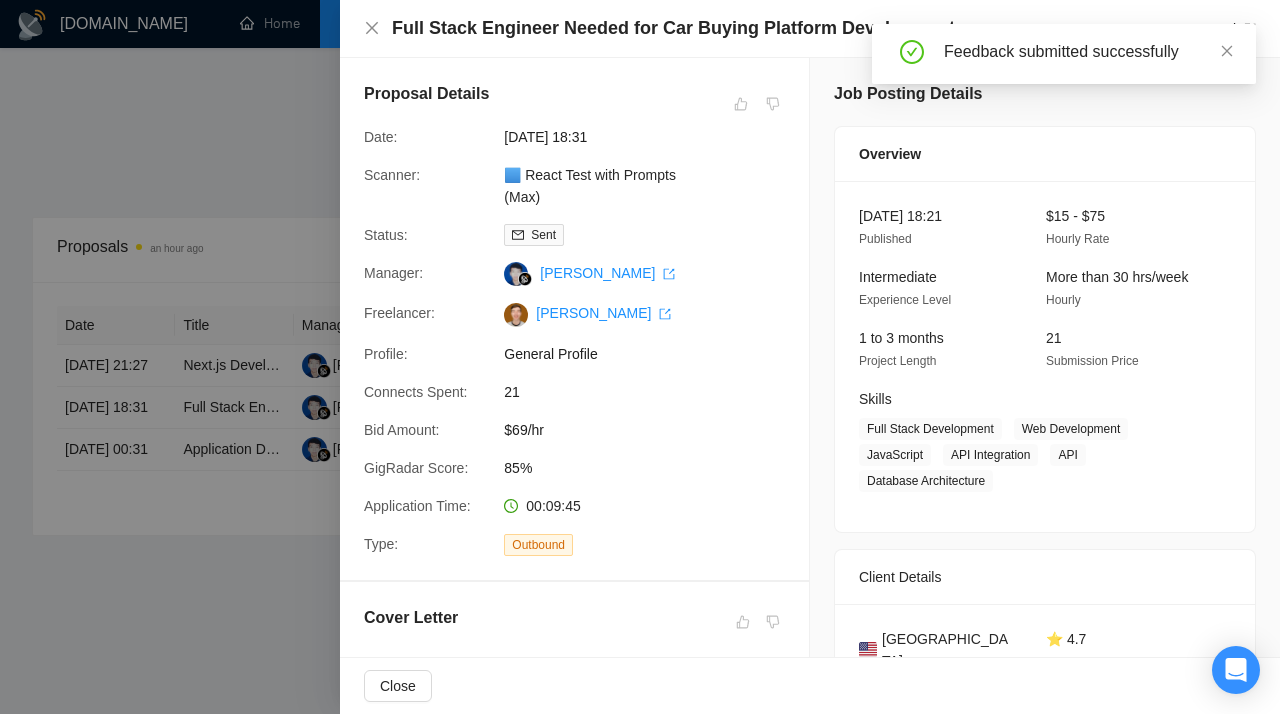 click at bounding box center [640, 357] 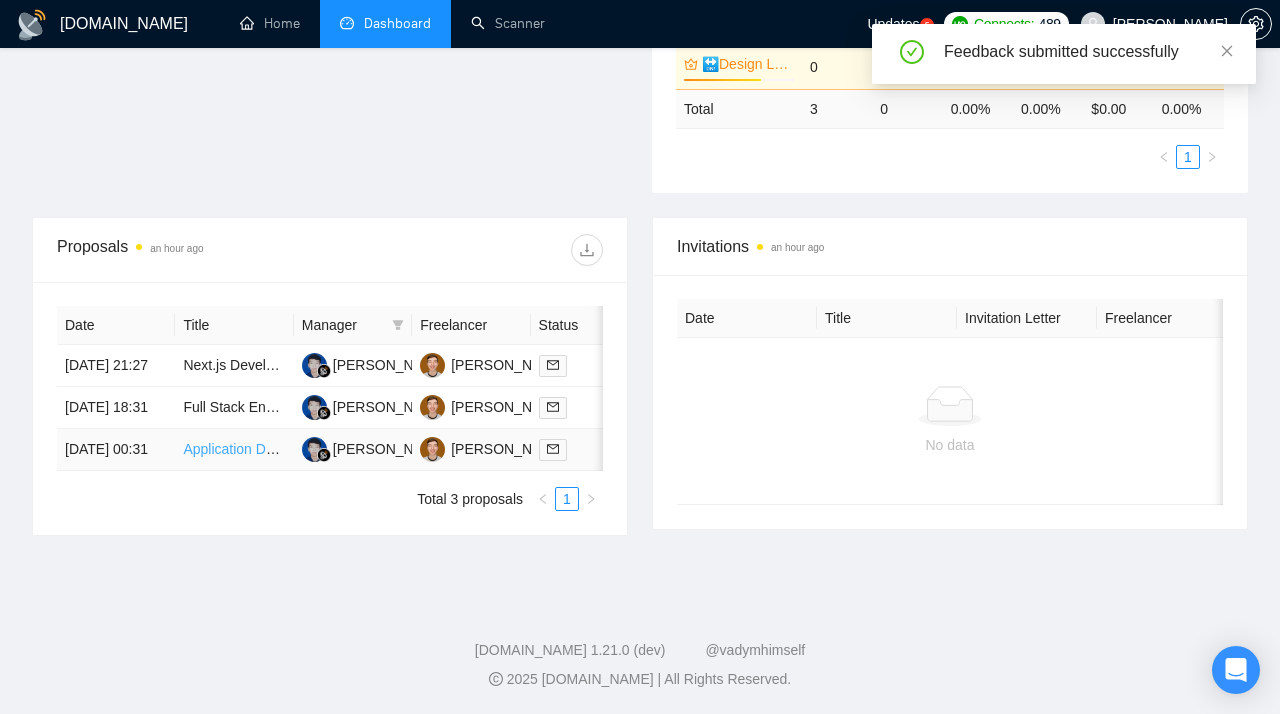 click on "Application Deployment - Vercel for Marketing Agency" at bounding box center (350, 449) 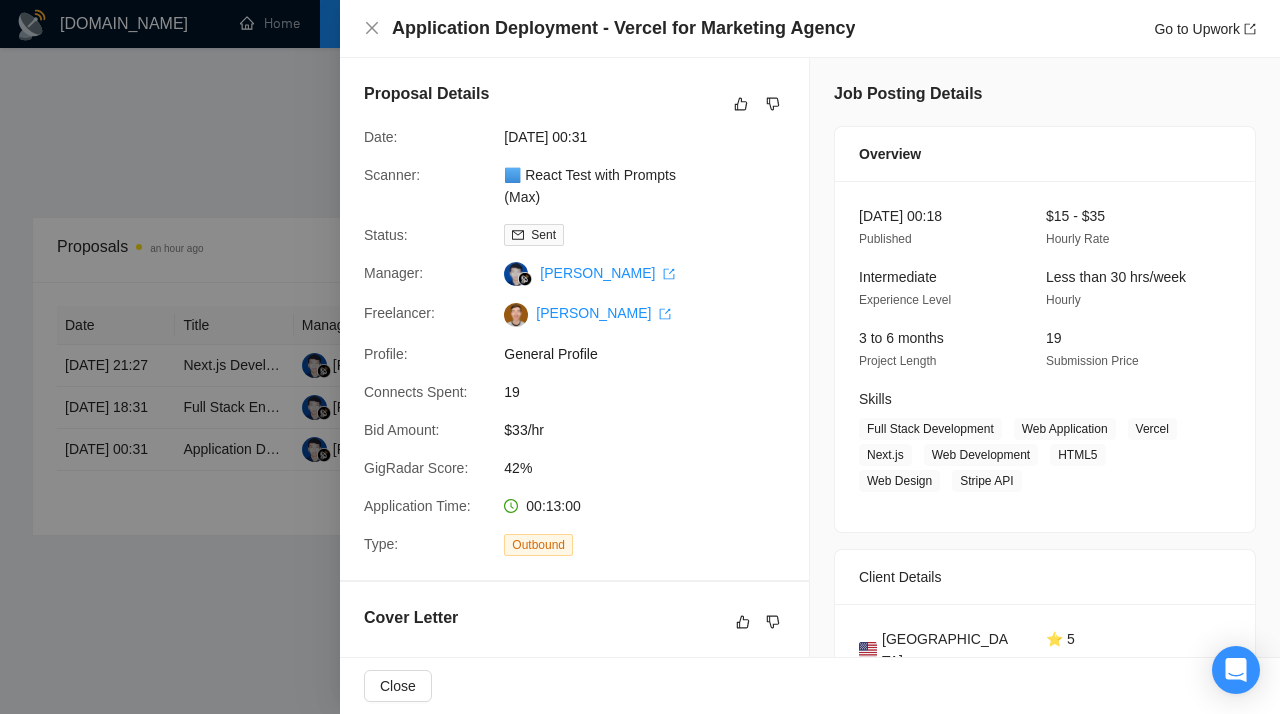 click at bounding box center (640, 357) 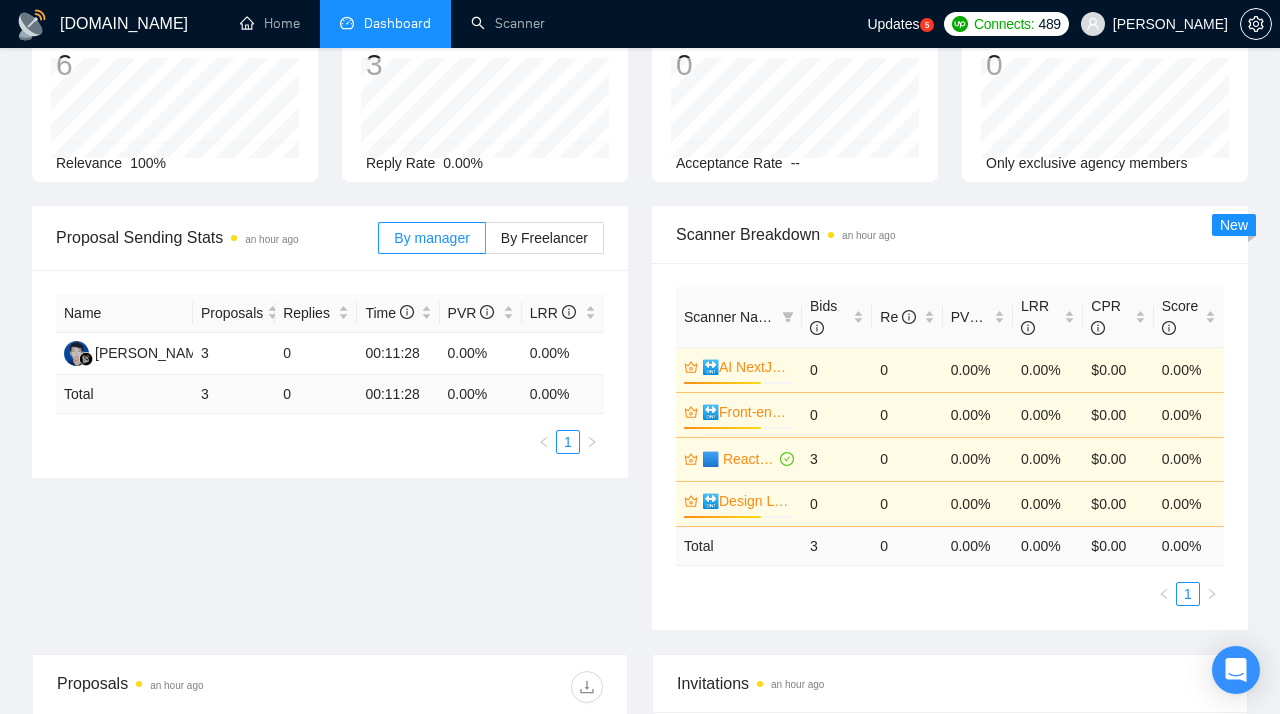 scroll, scrollTop: 0, scrollLeft: 0, axis: both 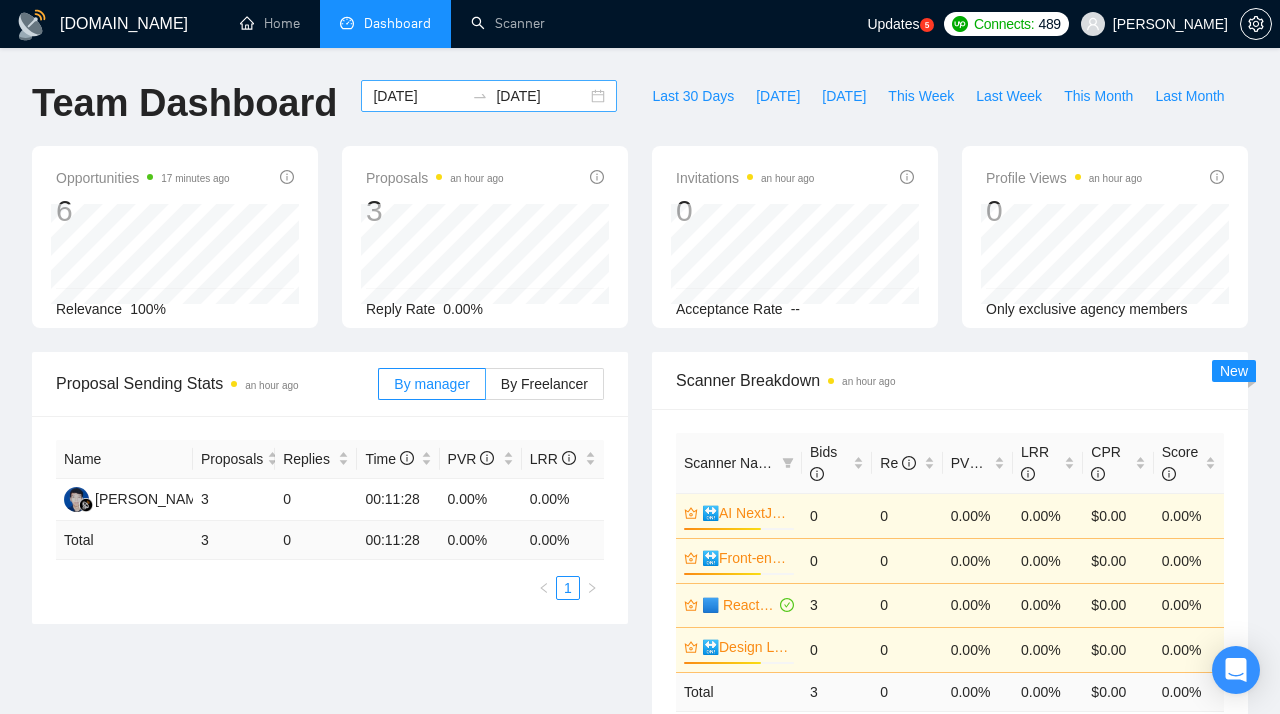 click on "[DATE] [DATE]" at bounding box center (489, 96) 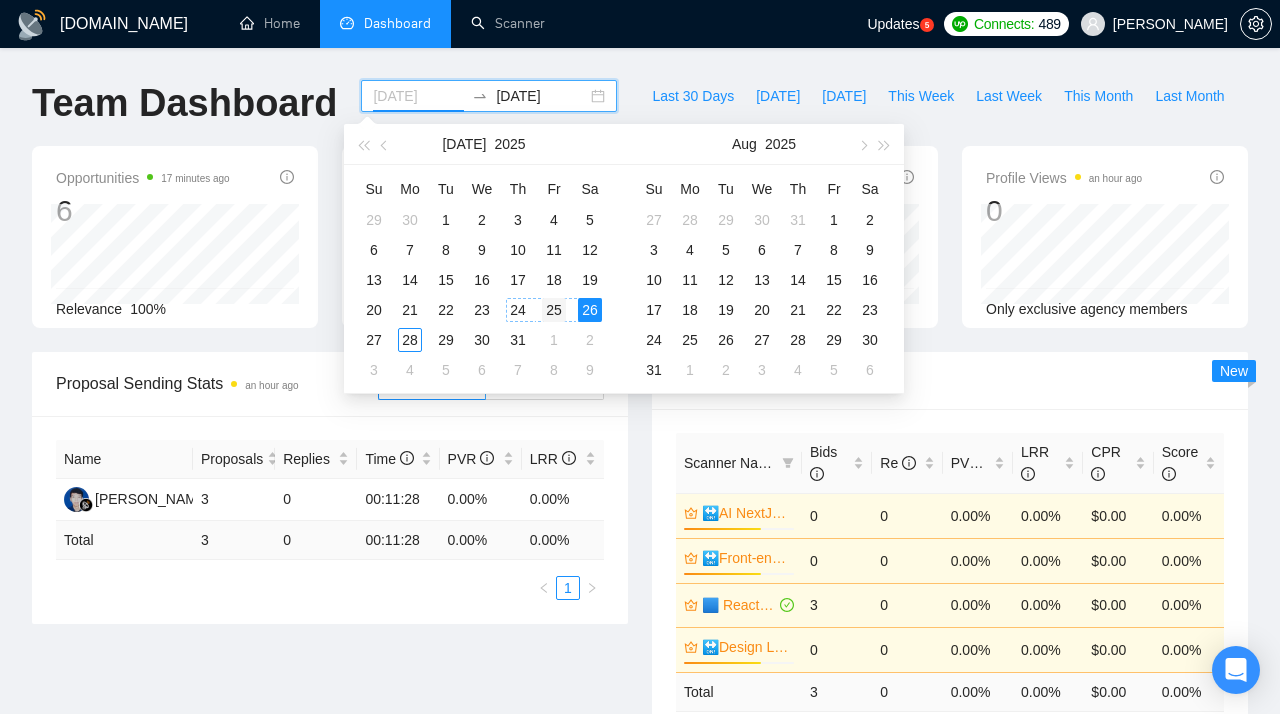 type on "[DATE]" 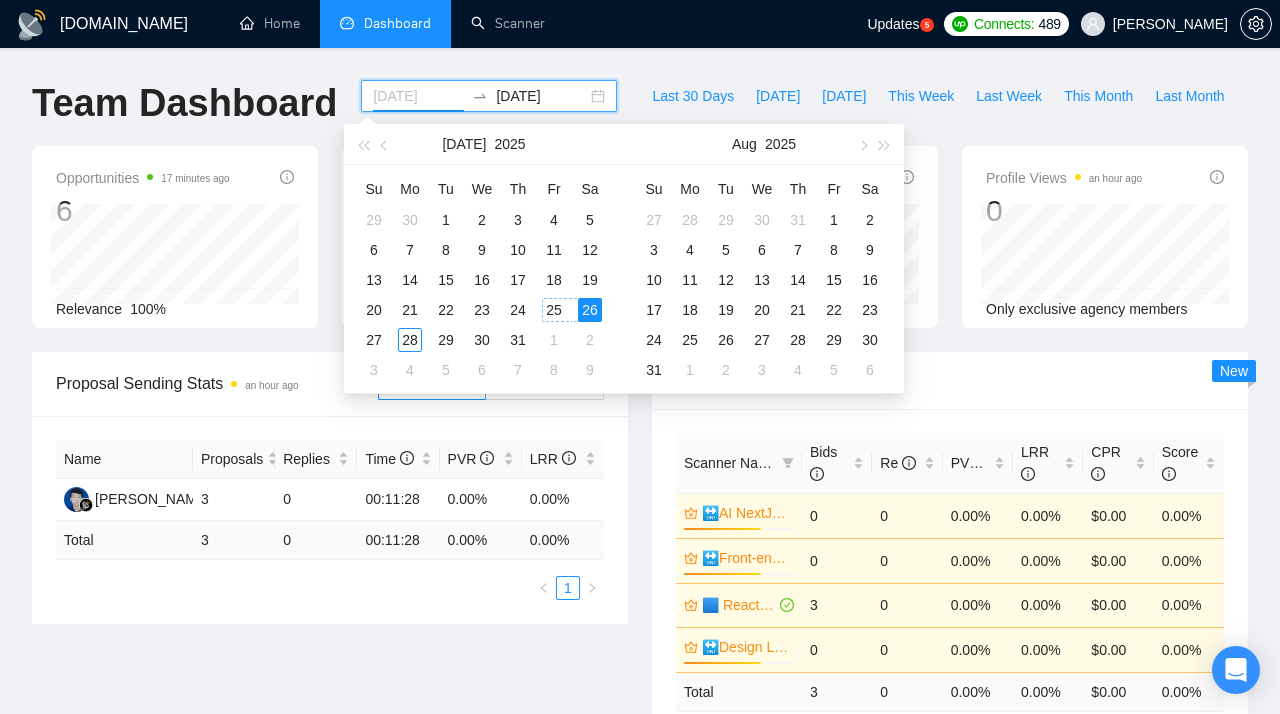 click on "25" at bounding box center [554, 310] 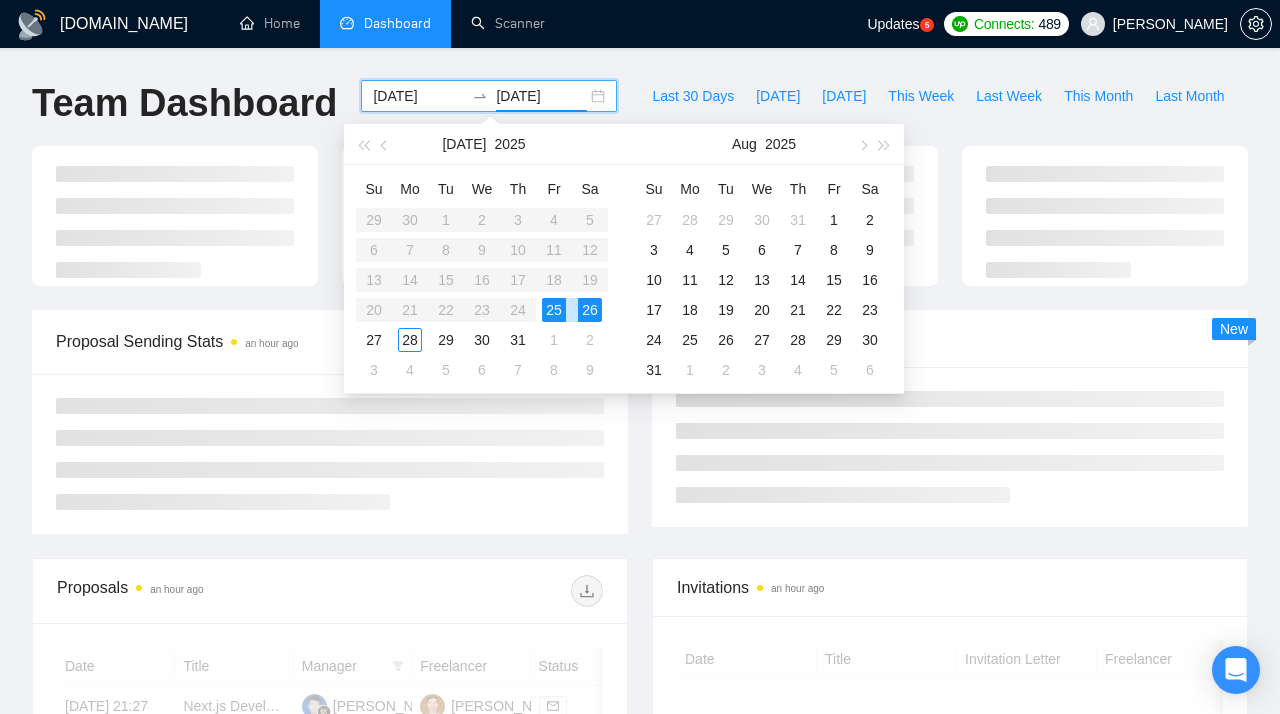 click on "25" at bounding box center [554, 310] 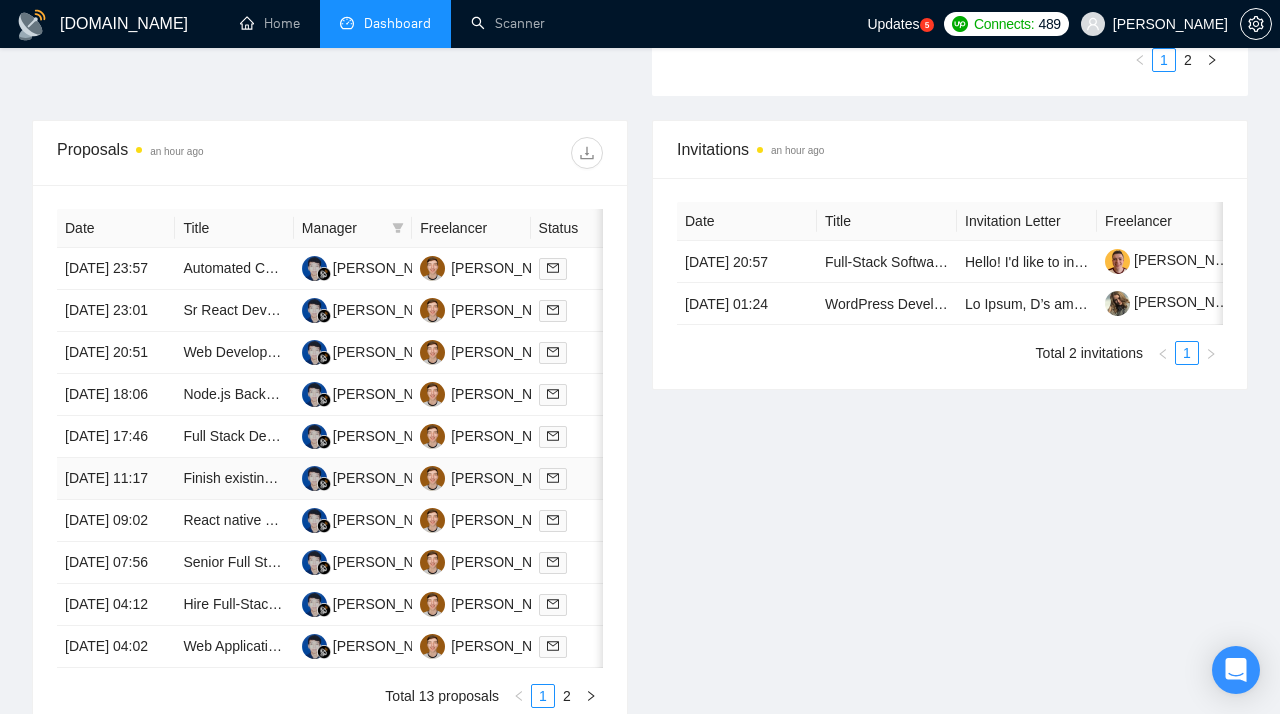 scroll, scrollTop: 732, scrollLeft: 0, axis: vertical 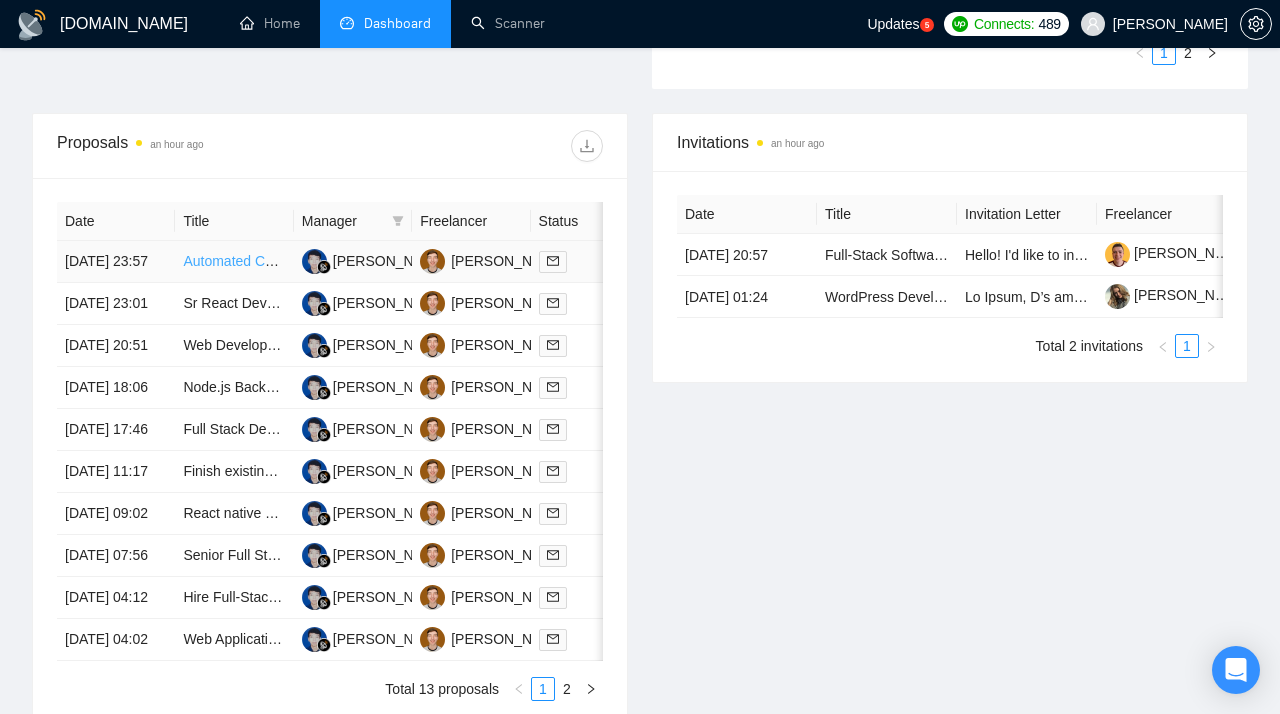 click on "Automated Capacity Planning & Calendar Scheduling Integration" at bounding box center [384, 261] 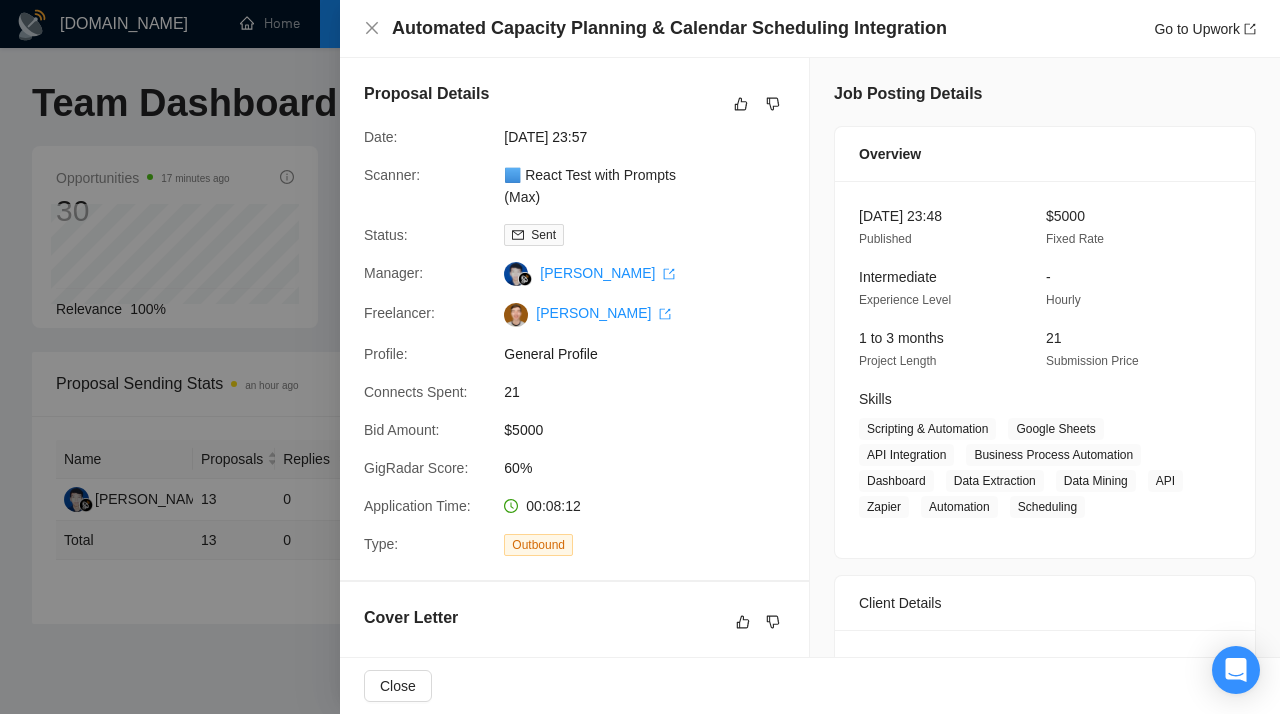 scroll, scrollTop: 14, scrollLeft: 0, axis: vertical 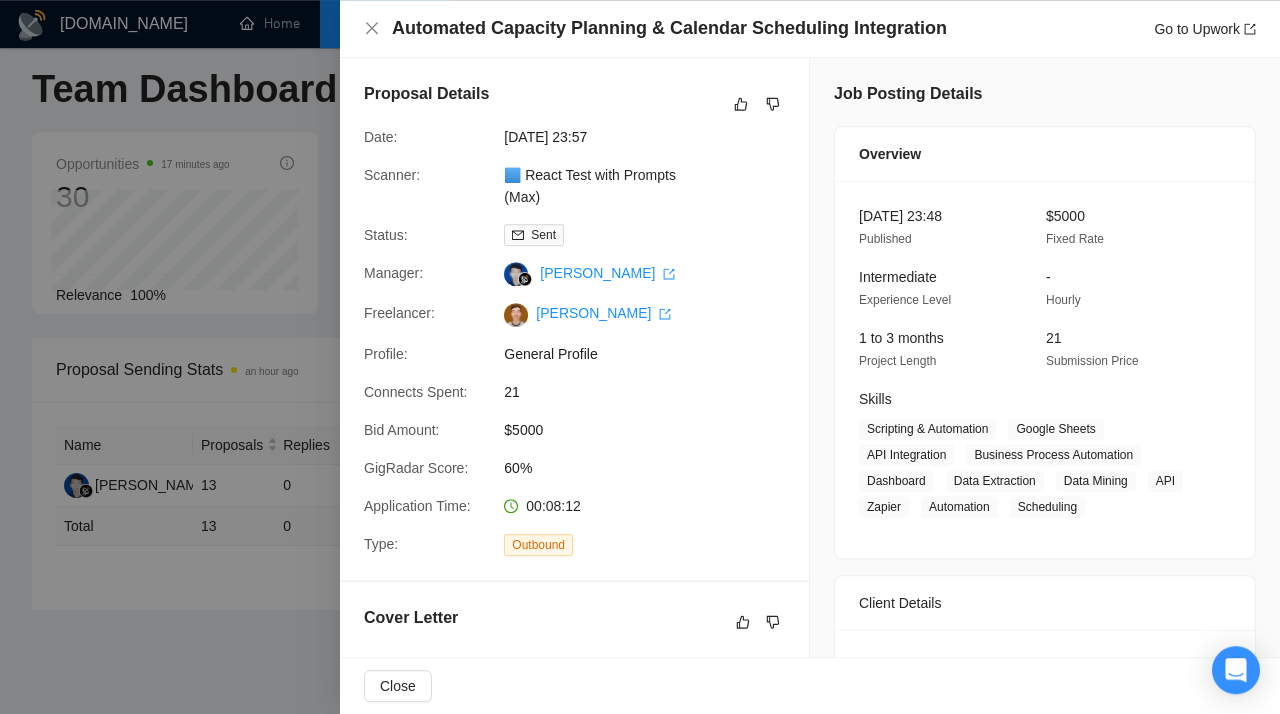 click at bounding box center (640, 357) 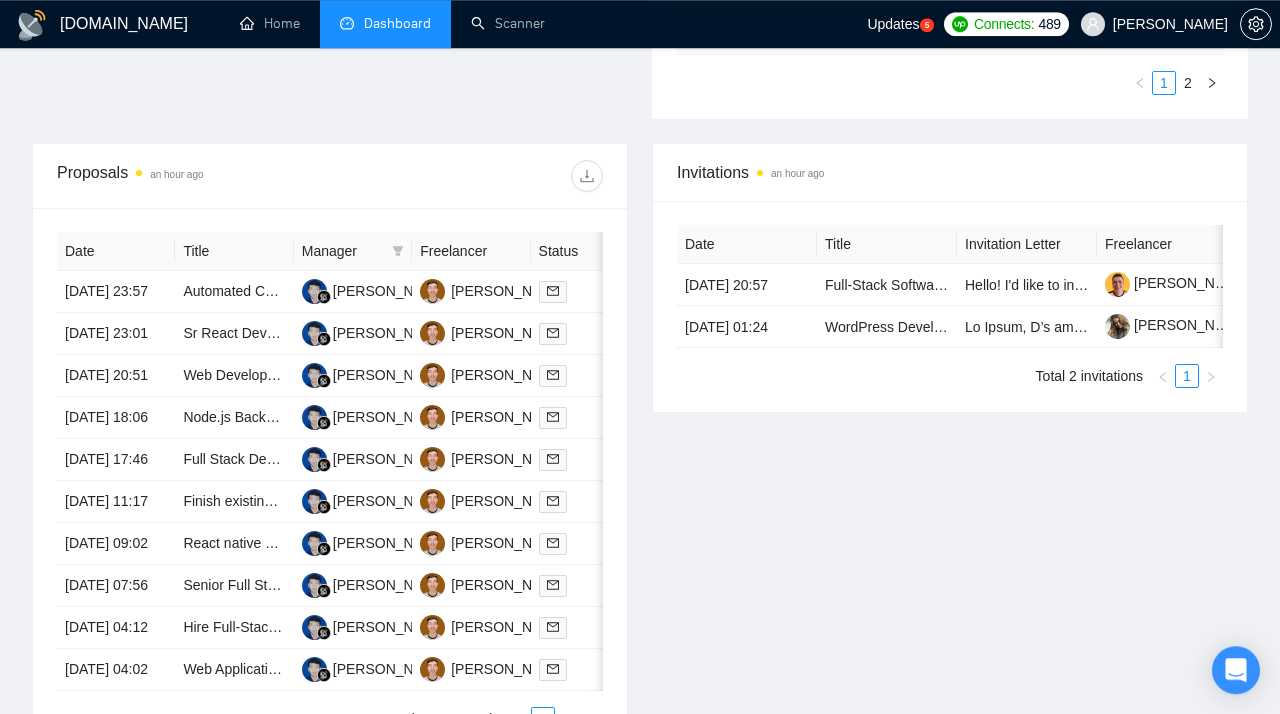 scroll, scrollTop: 701, scrollLeft: 0, axis: vertical 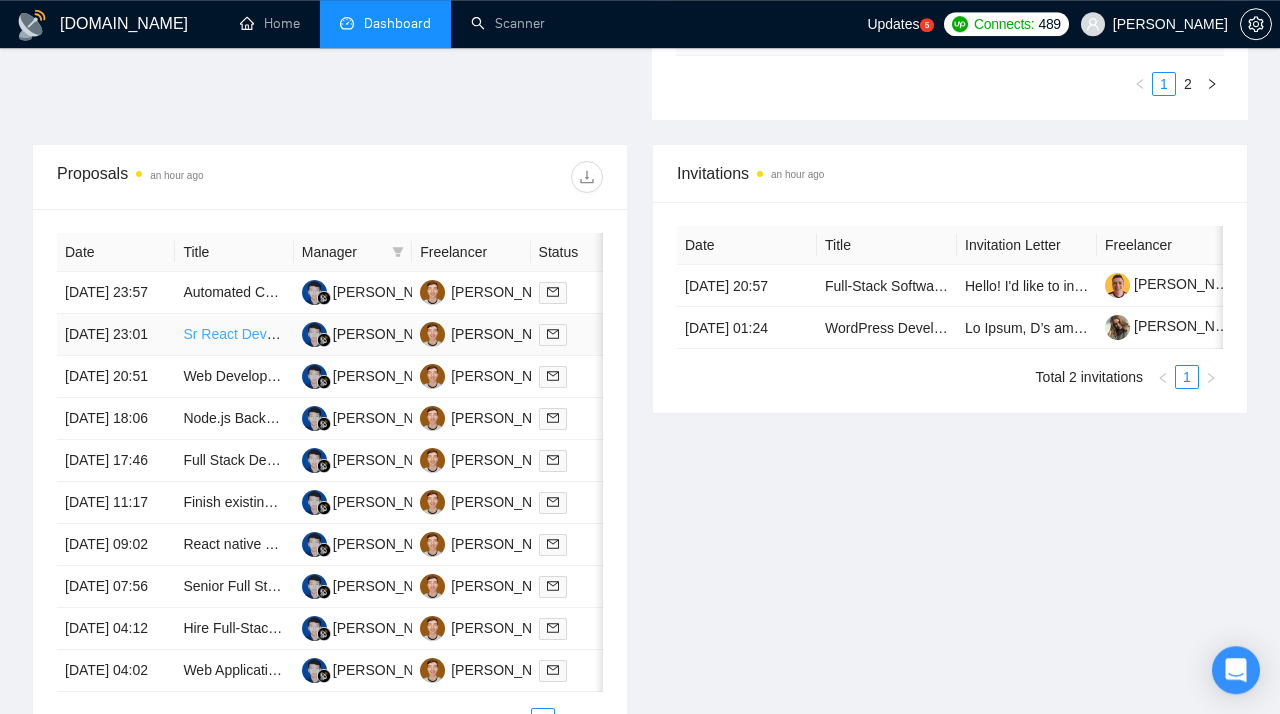click on "Sr React Developer - Prompt Engineer- [PERSON_NAME]-Code native" at bounding box center (404, 334) 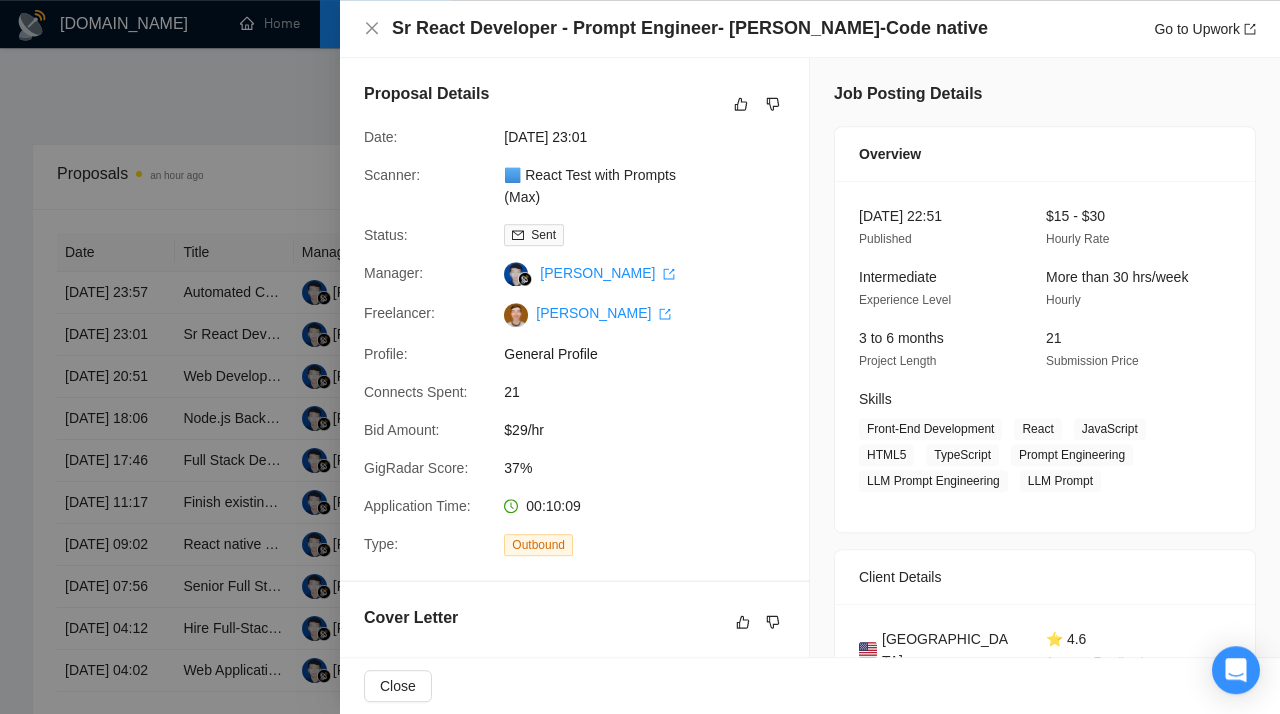 click at bounding box center (640, 357) 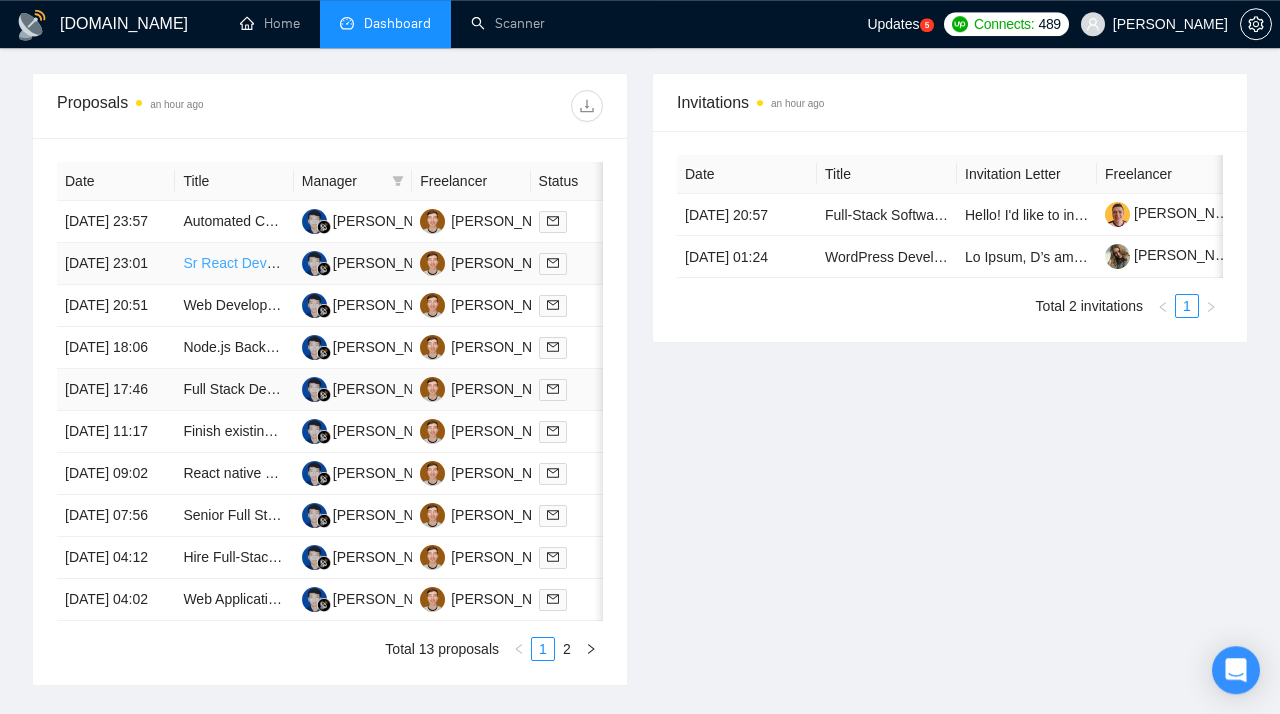 scroll, scrollTop: 773, scrollLeft: 0, axis: vertical 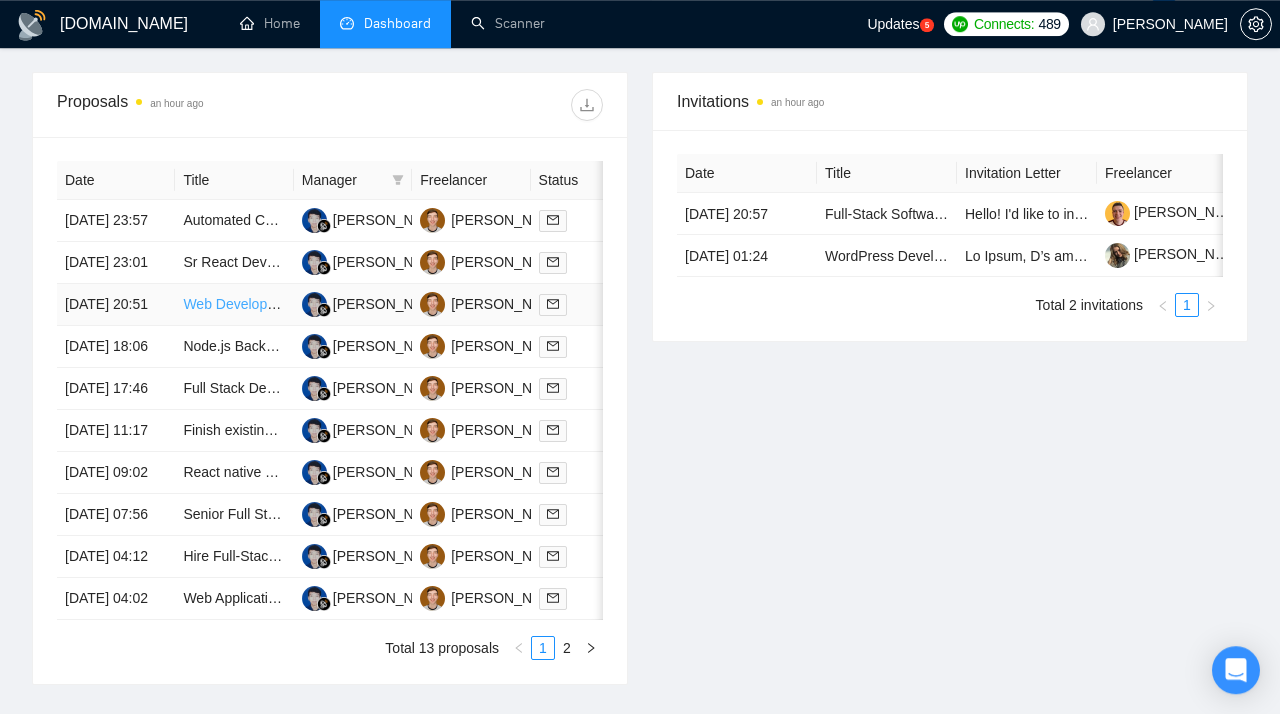 click on "Web Development for Ecommerce Site Selling Tiny Houses" at bounding box center (367, 304) 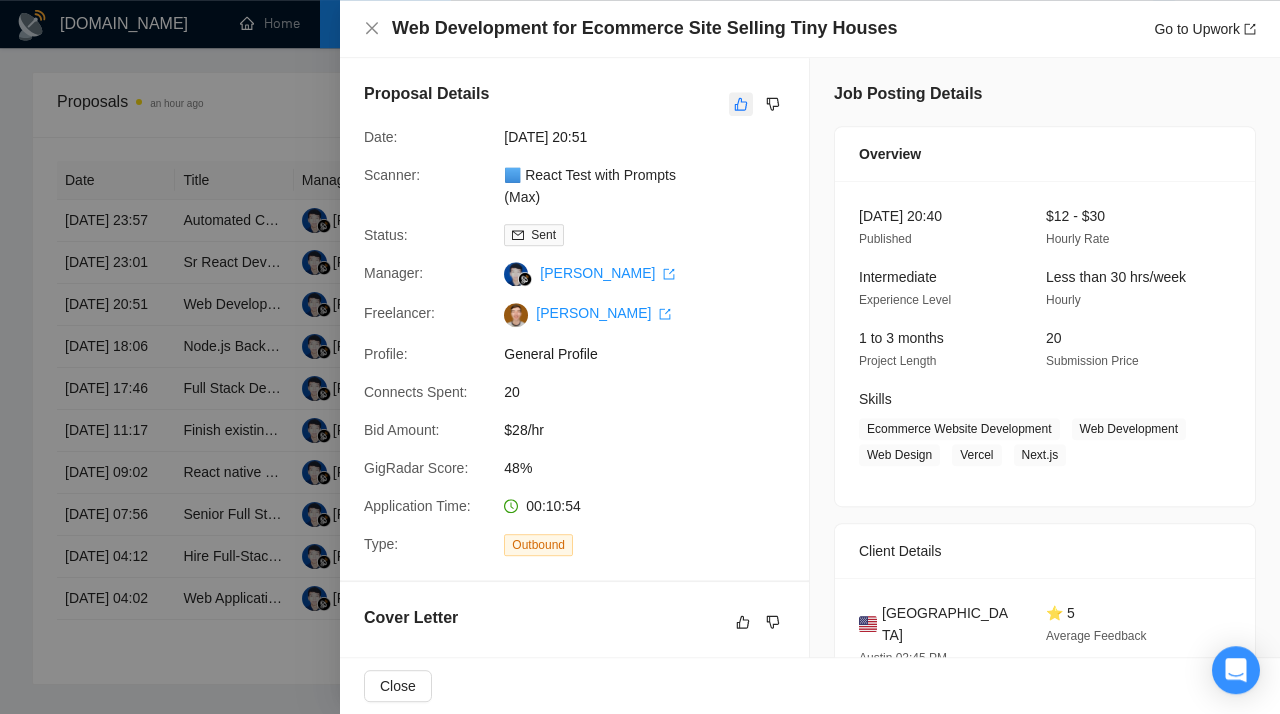 click at bounding box center (741, 104) 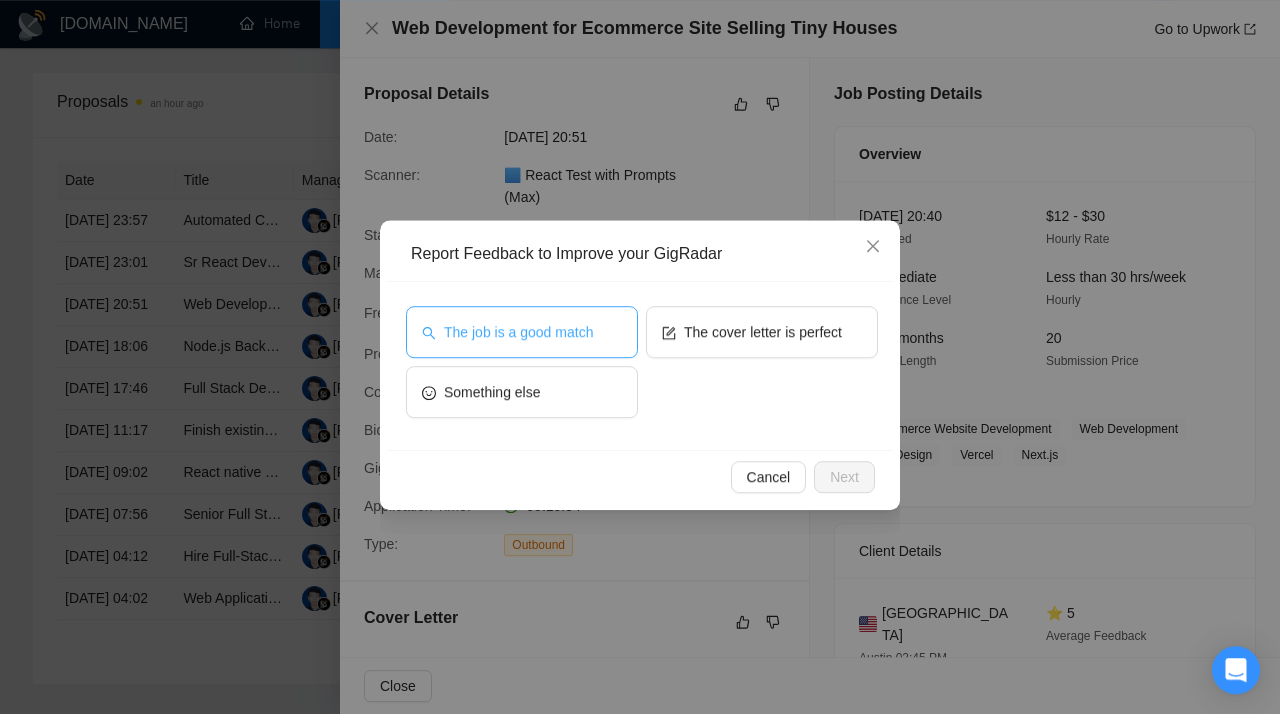 click on "The job is a good match" at bounding box center [522, 332] 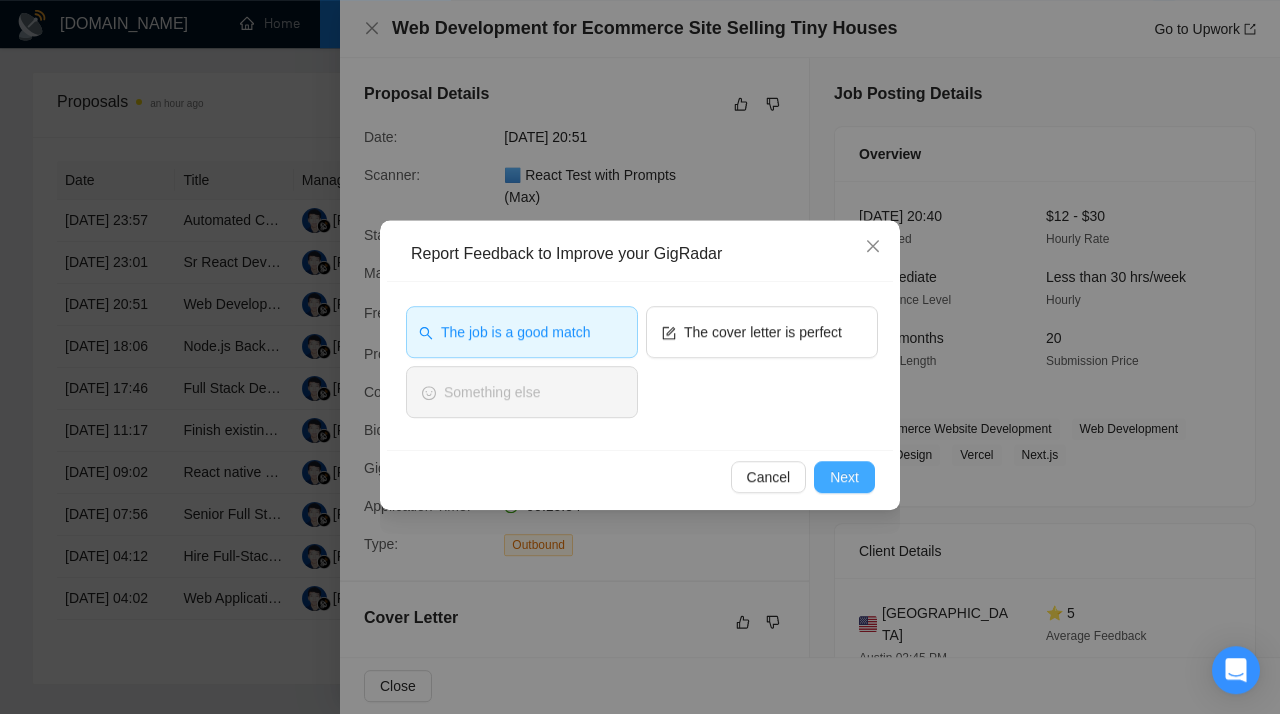click on "Next" at bounding box center (844, 477) 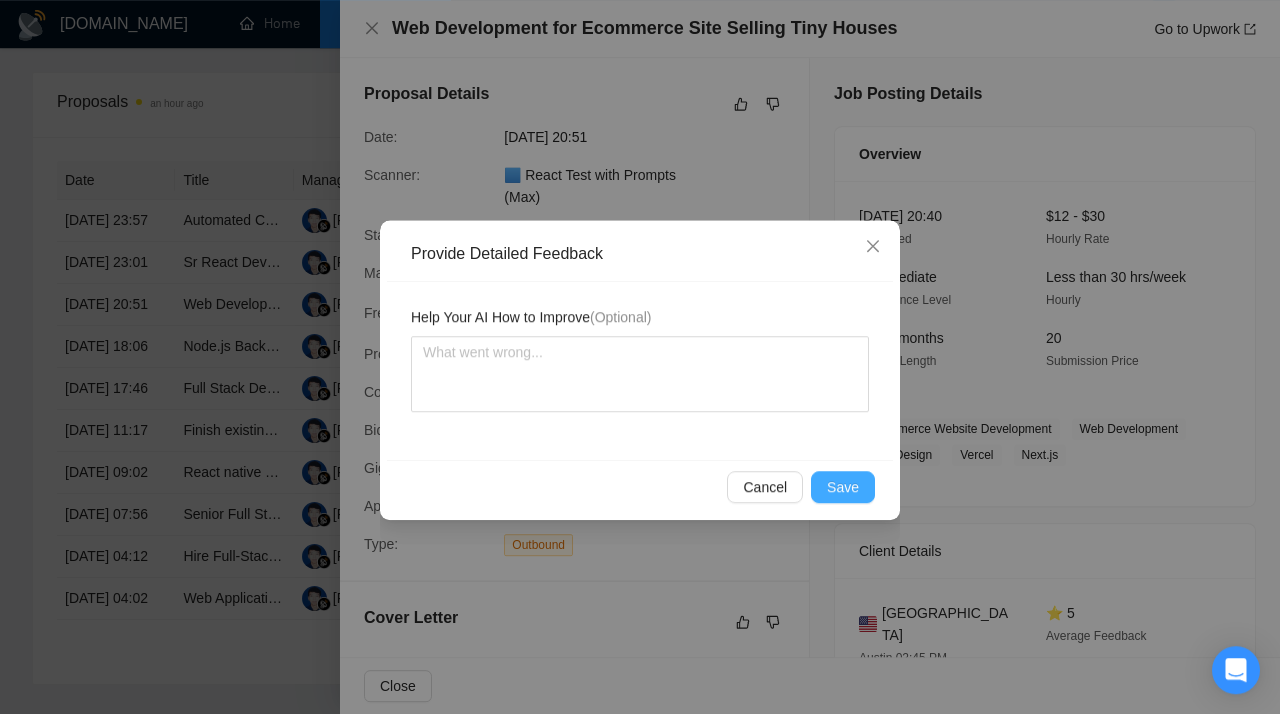 click on "Save" at bounding box center (843, 487) 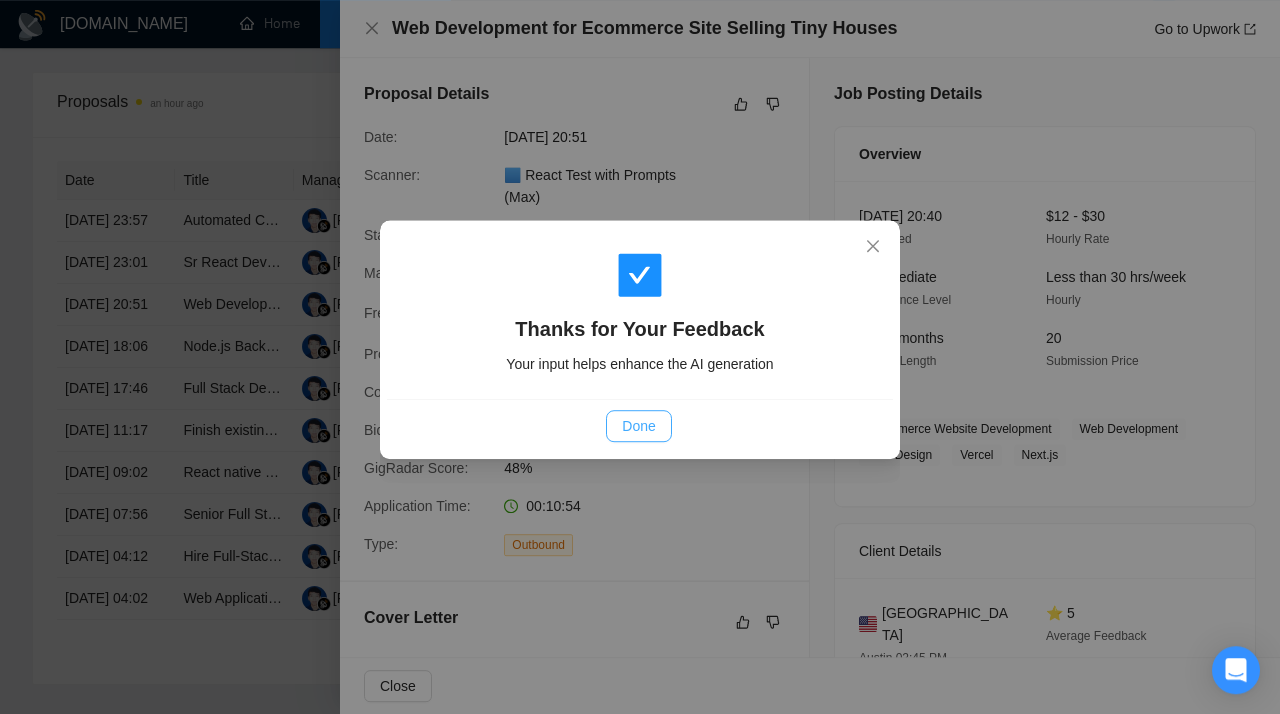 click on "Done" at bounding box center [638, 426] 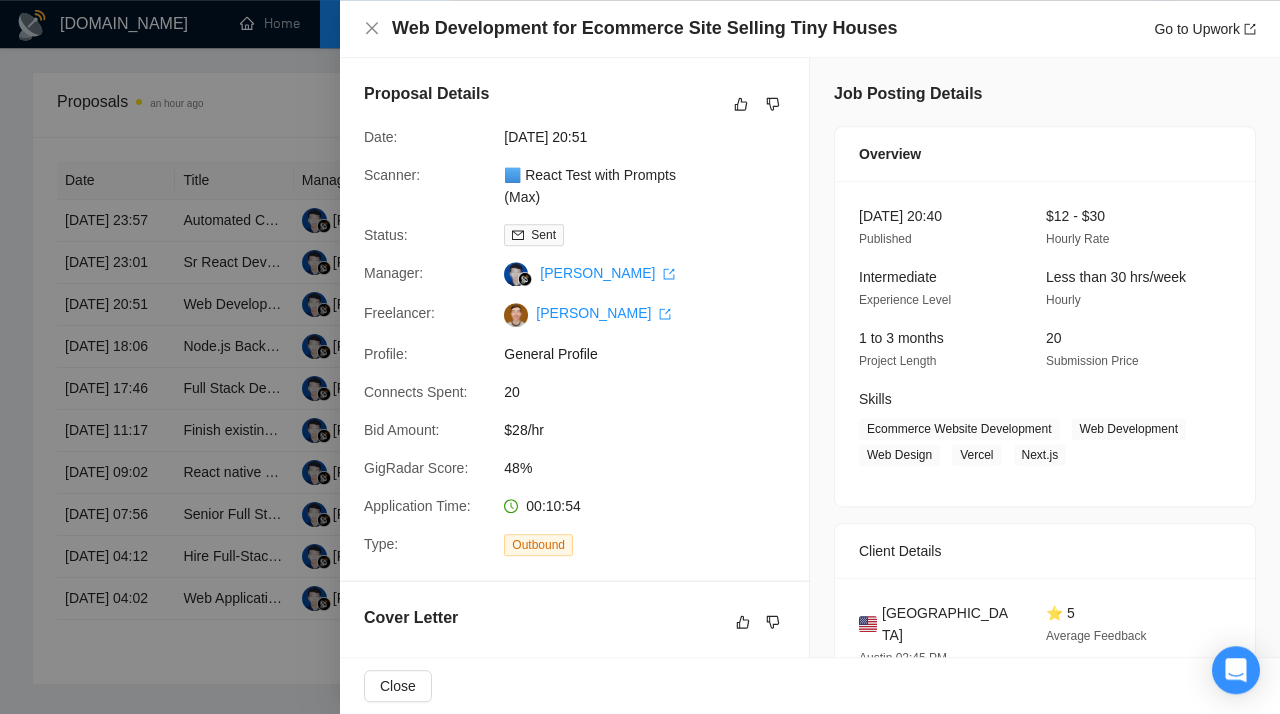 click at bounding box center [640, 357] 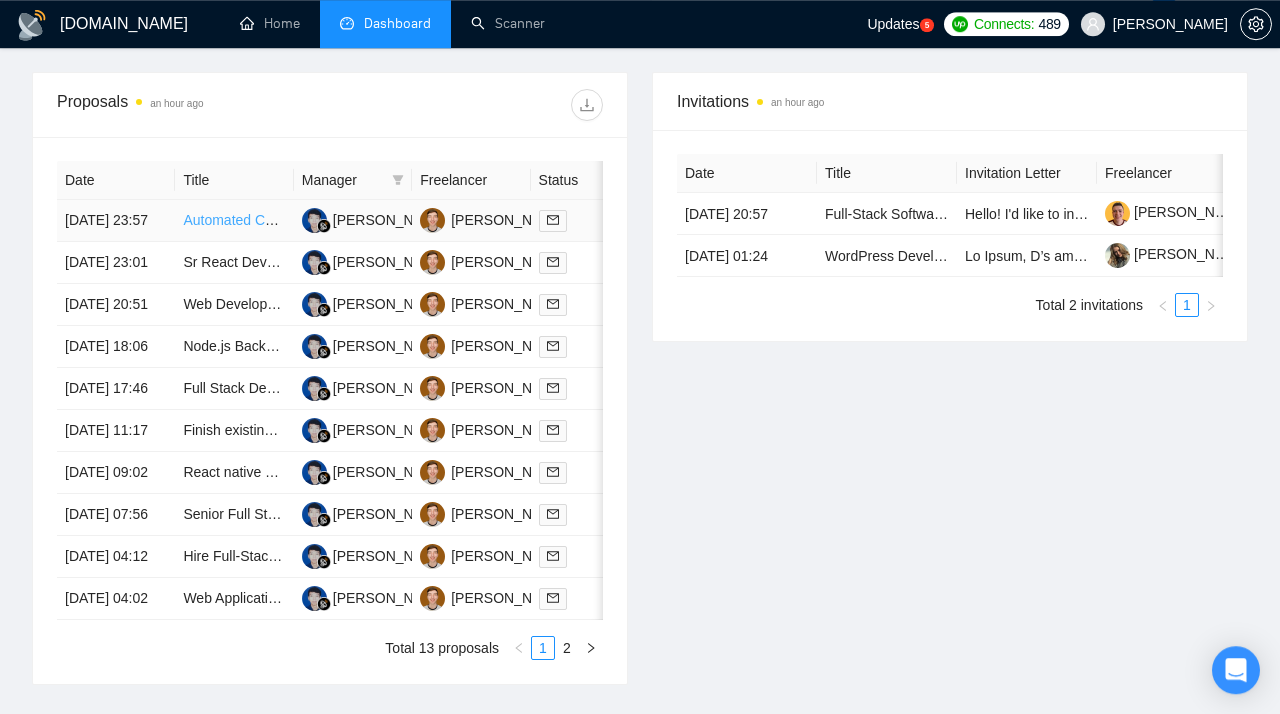 click on "Automated Capacity Planning & Calendar Scheduling Integration" at bounding box center [384, 220] 